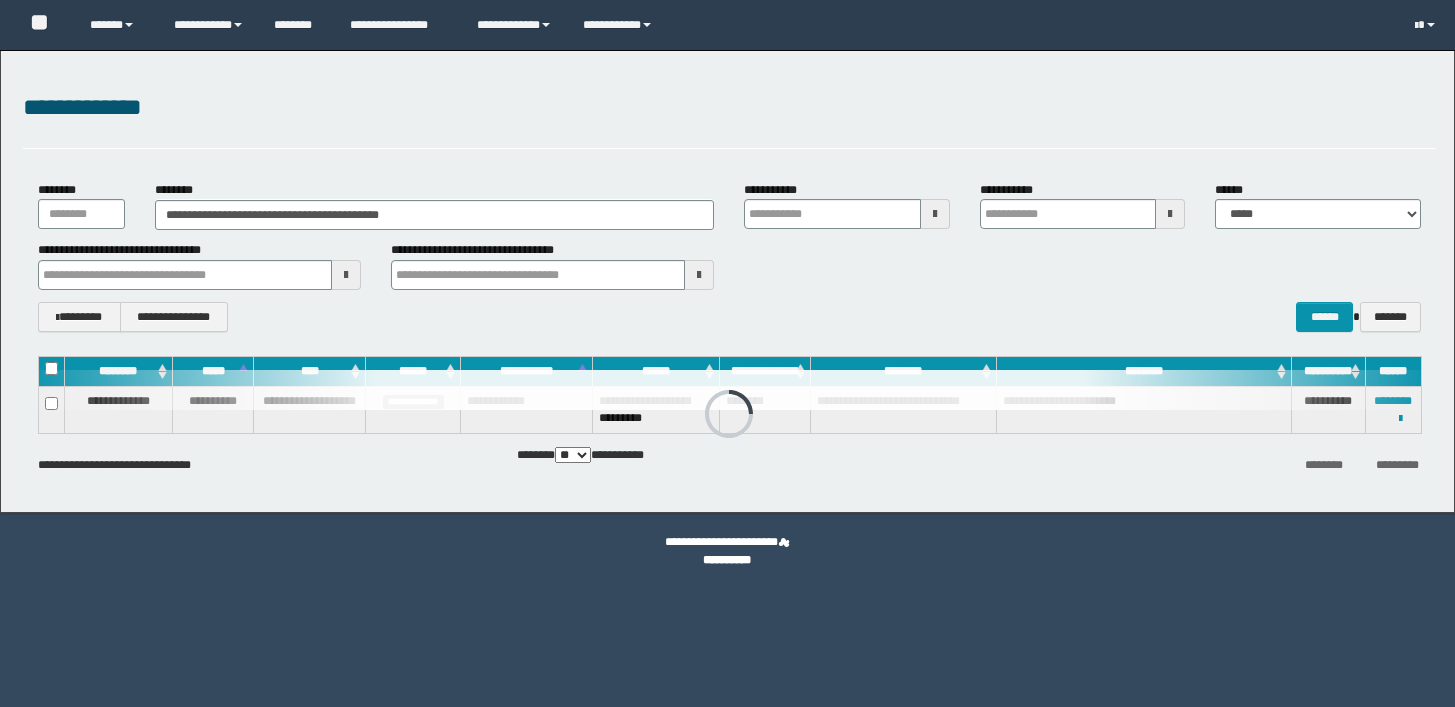 scroll, scrollTop: 0, scrollLeft: 0, axis: both 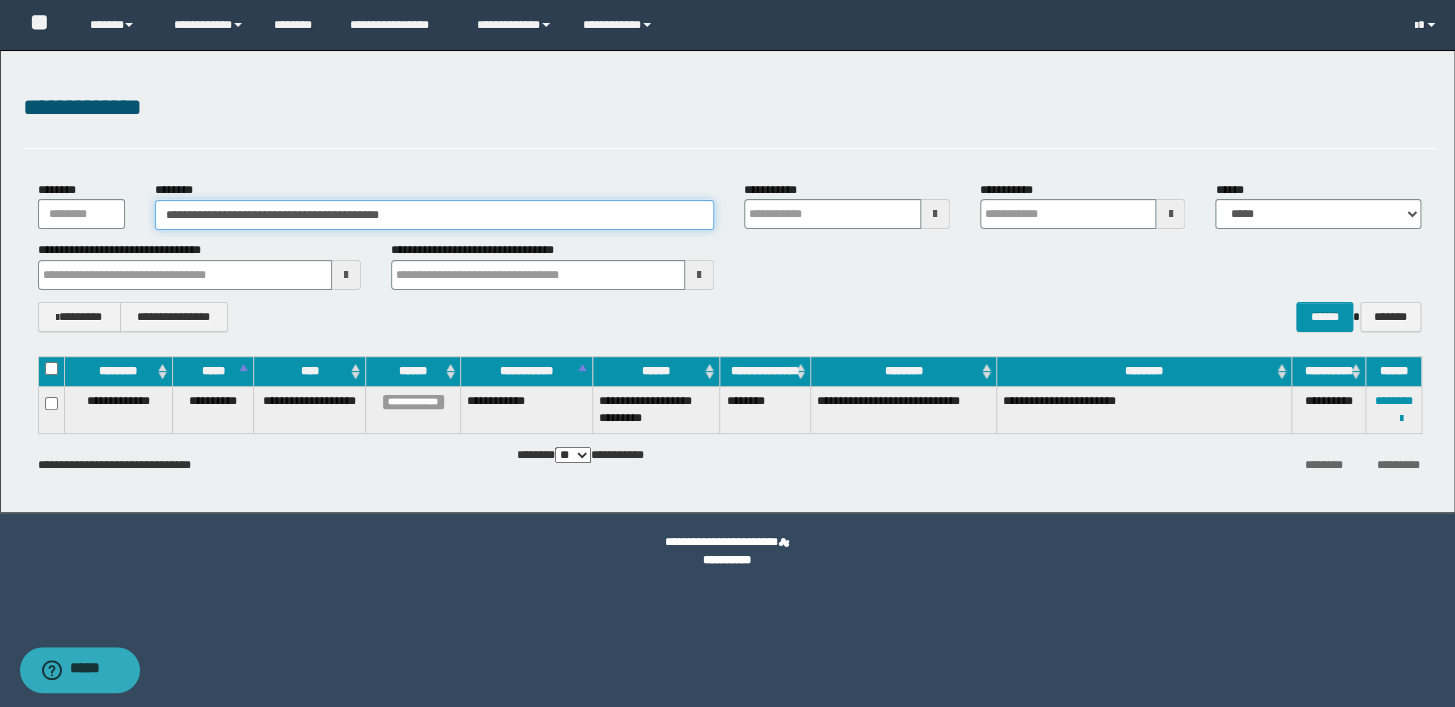 drag, startPoint x: 434, startPoint y: 203, endPoint x: 56, endPoint y: 201, distance: 378.00528 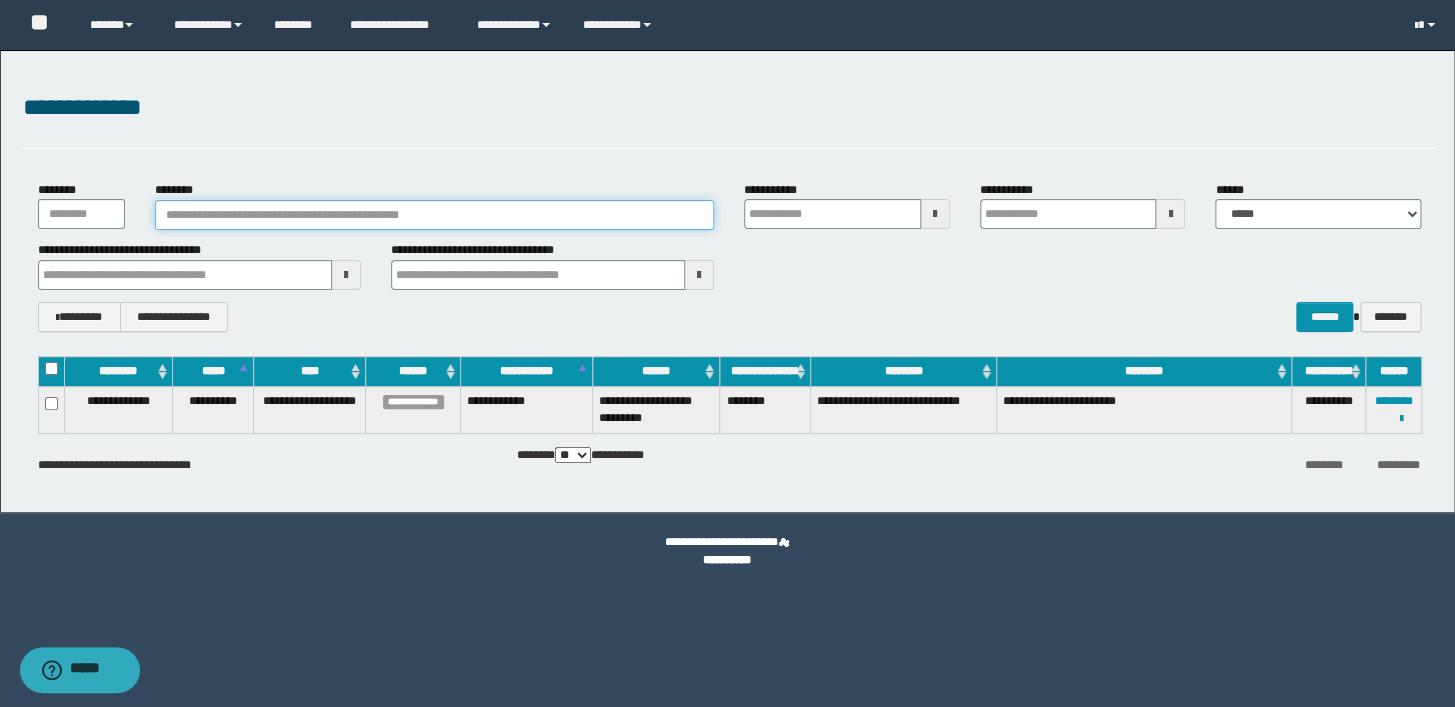 paste on "**********" 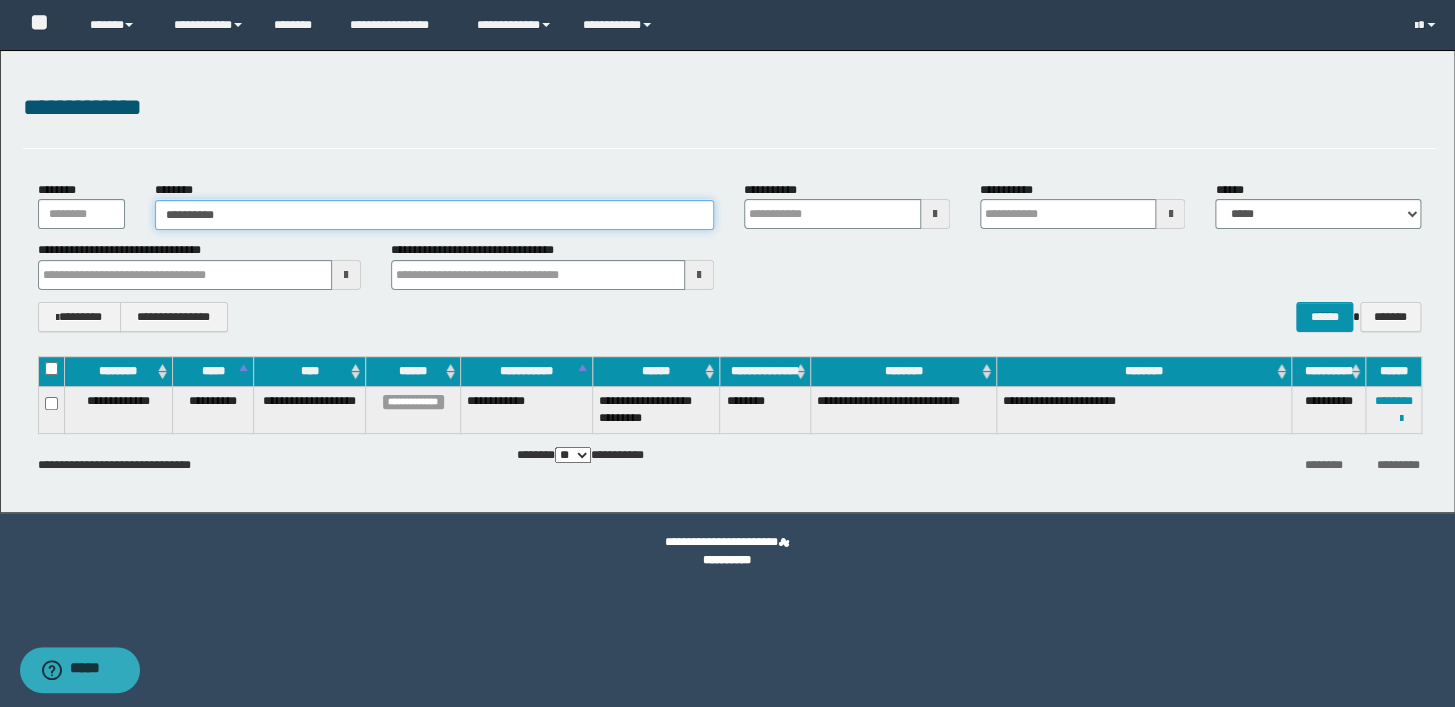 type on "**********" 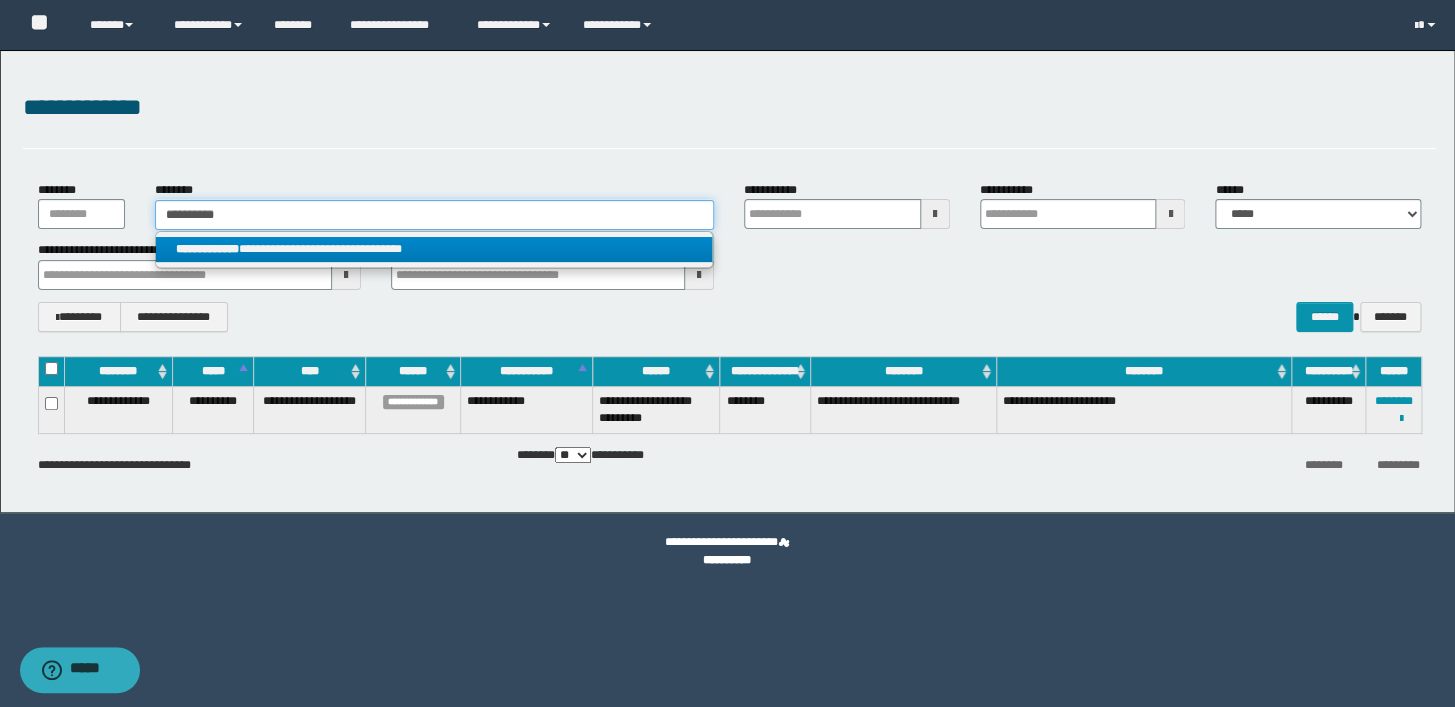 type on "**********" 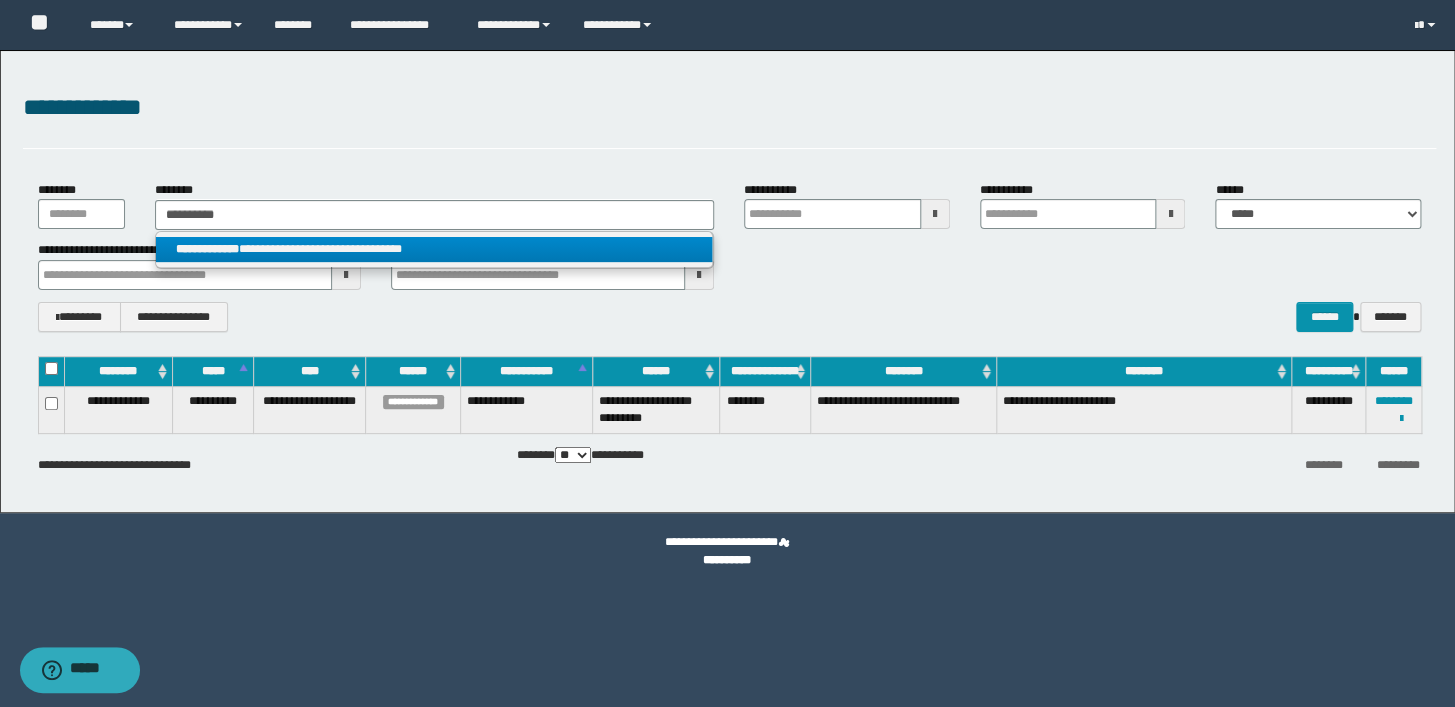 click on "**********" at bounding box center (434, 249) 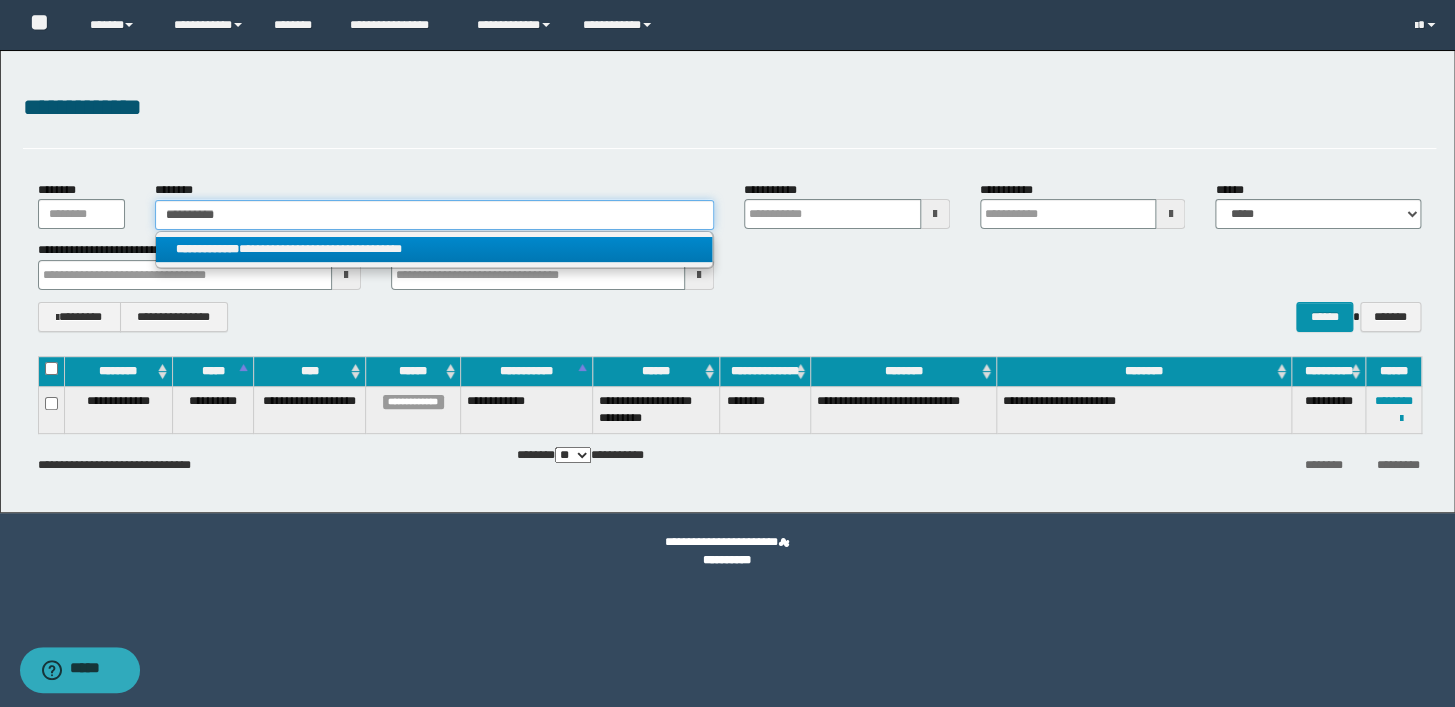 type 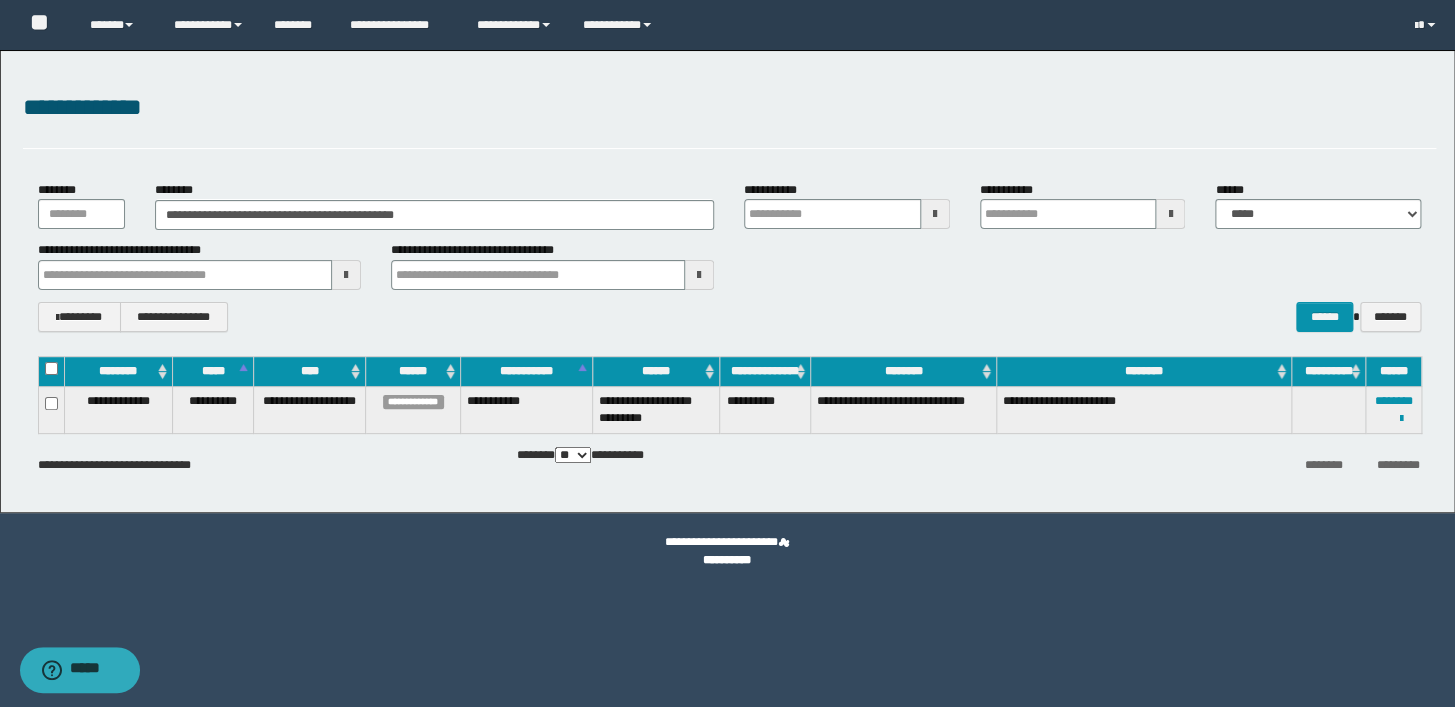drag, startPoint x: 971, startPoint y: 284, endPoint x: 1129, endPoint y: 320, distance: 162.04938 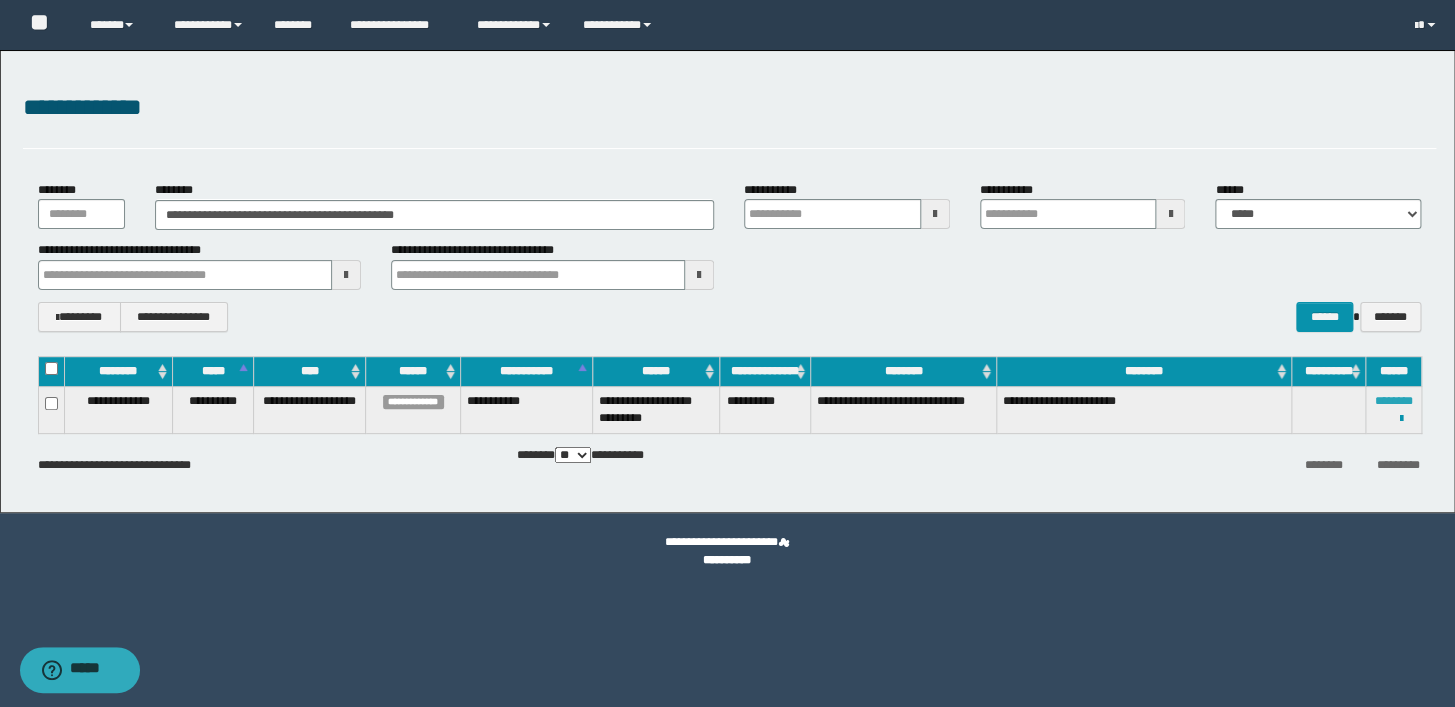 click on "********" at bounding box center [1393, 401] 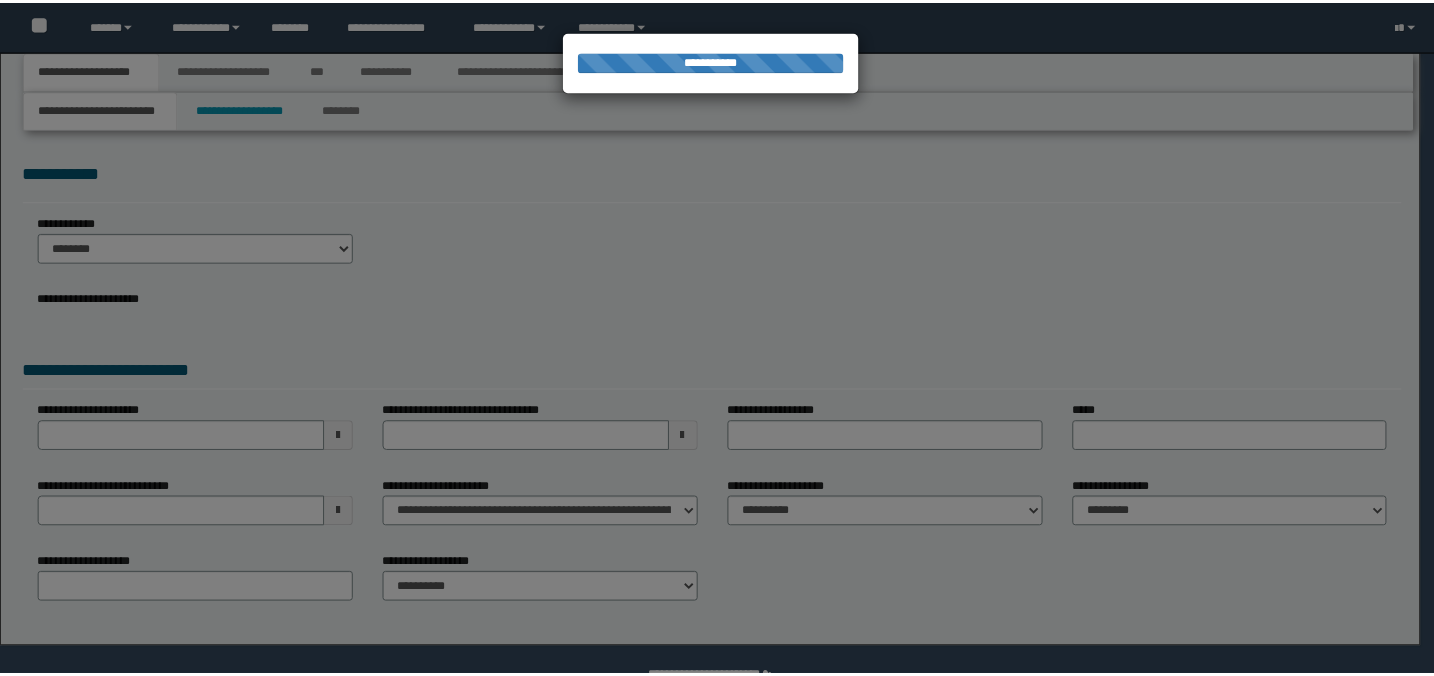 scroll, scrollTop: 0, scrollLeft: 0, axis: both 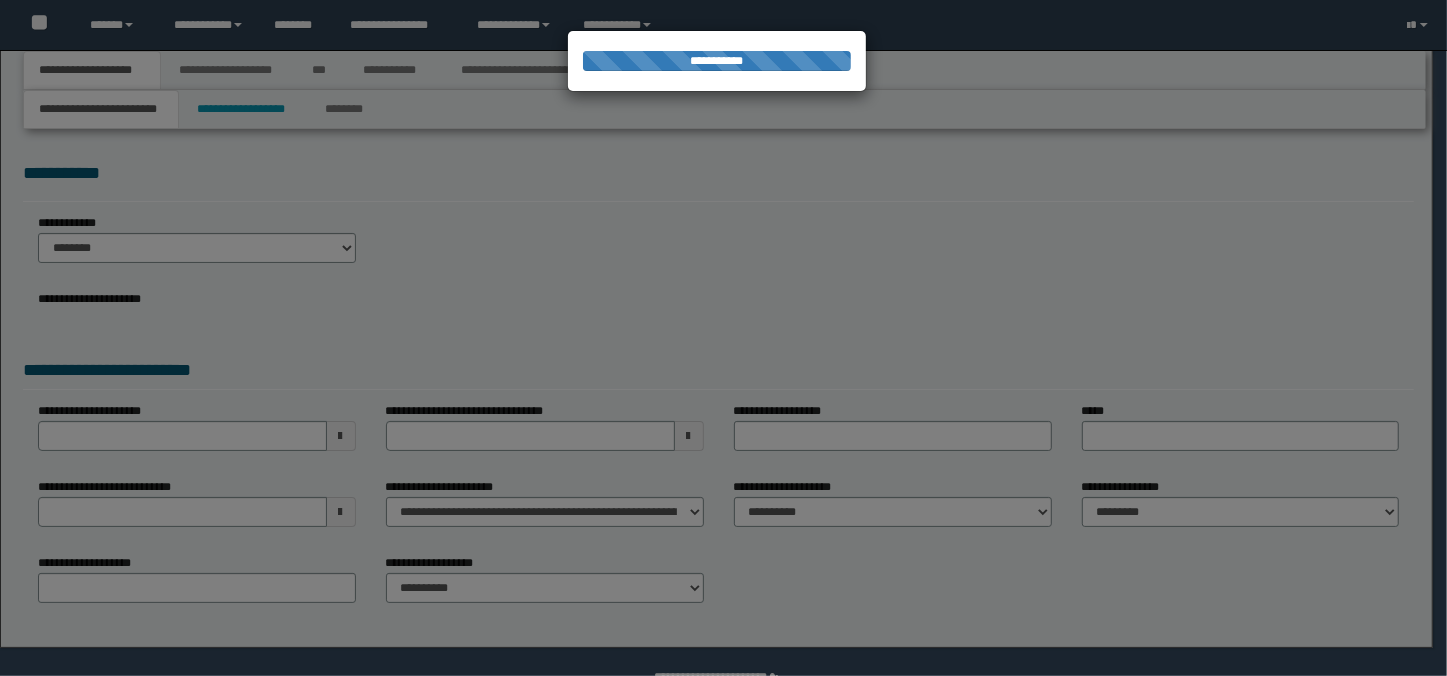 select on "*" 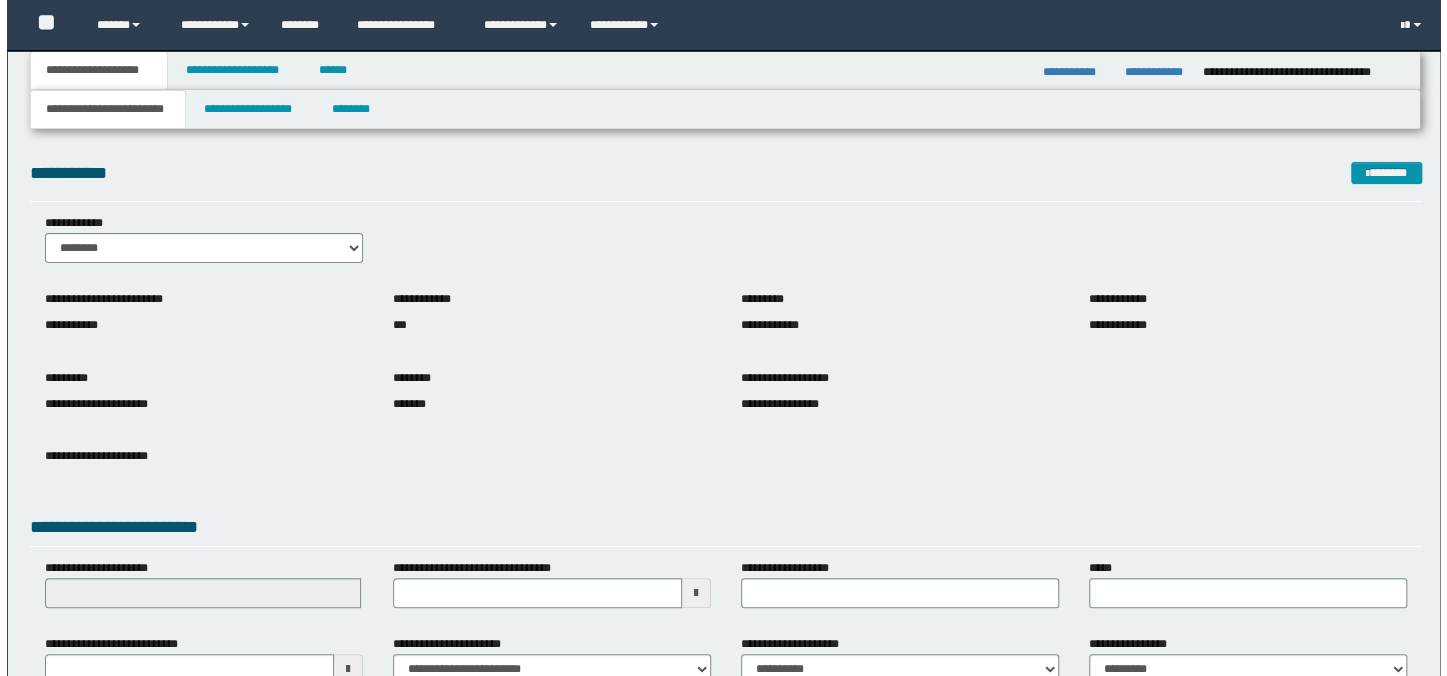 scroll, scrollTop: 0, scrollLeft: 0, axis: both 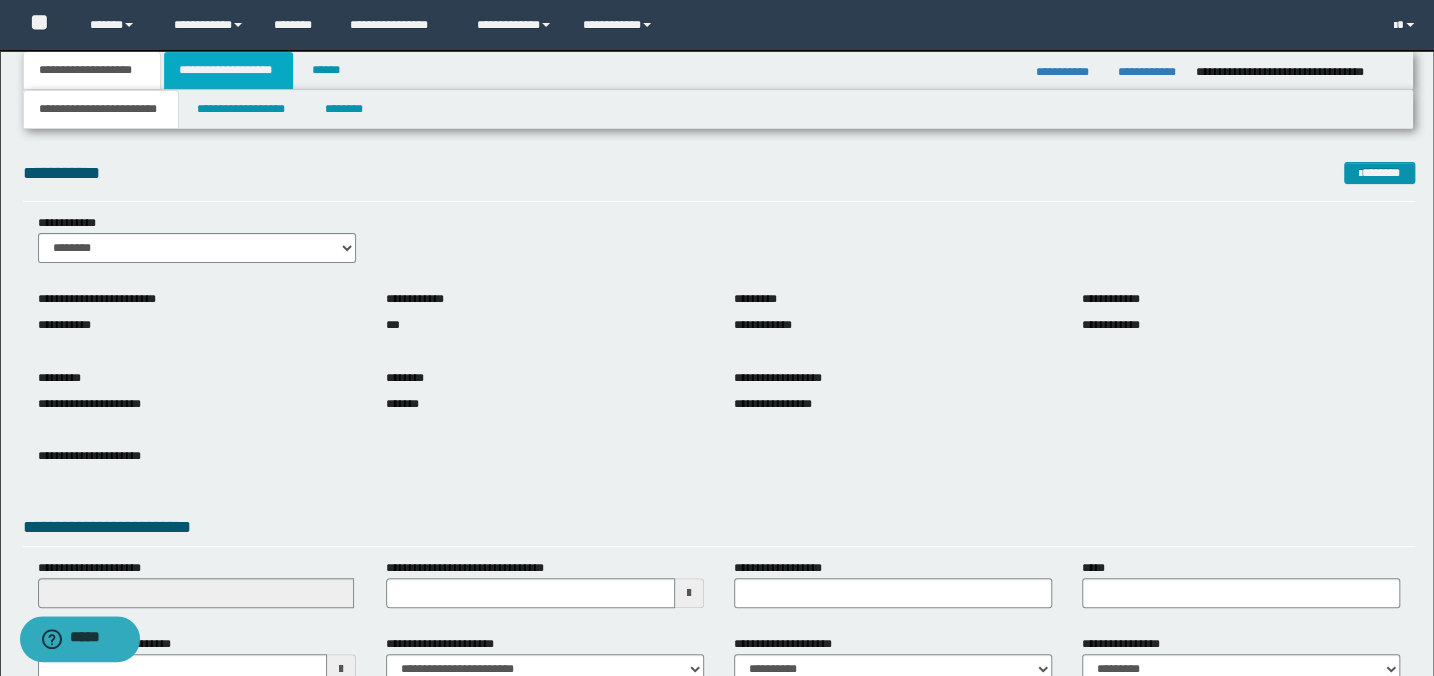 click on "**********" at bounding box center [228, 70] 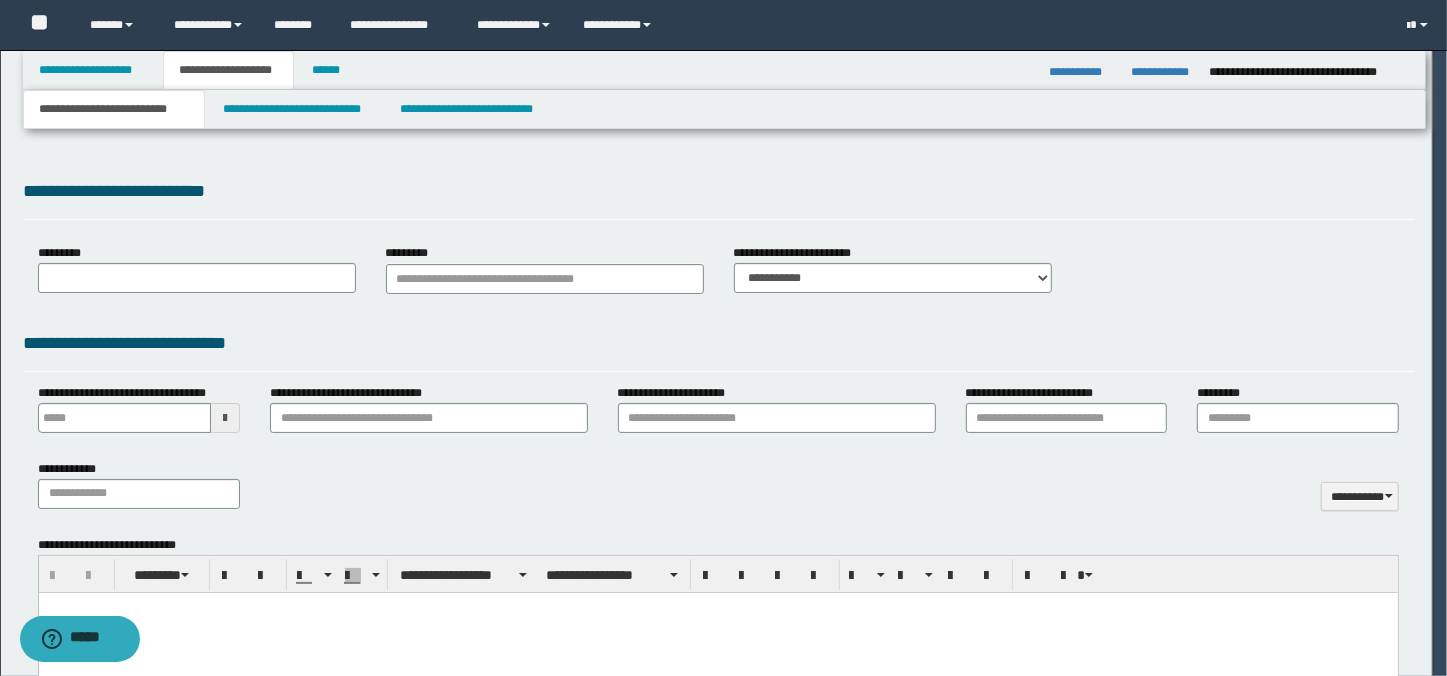 type 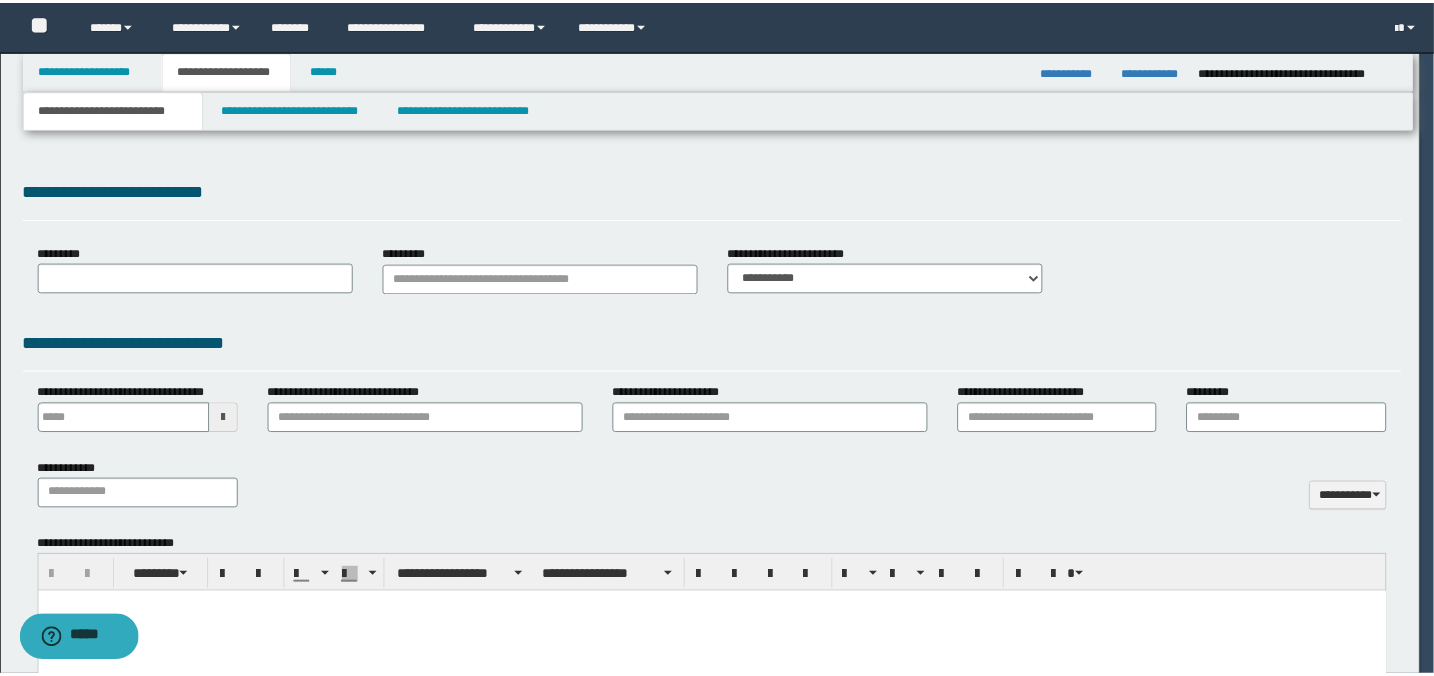 scroll, scrollTop: 0, scrollLeft: 0, axis: both 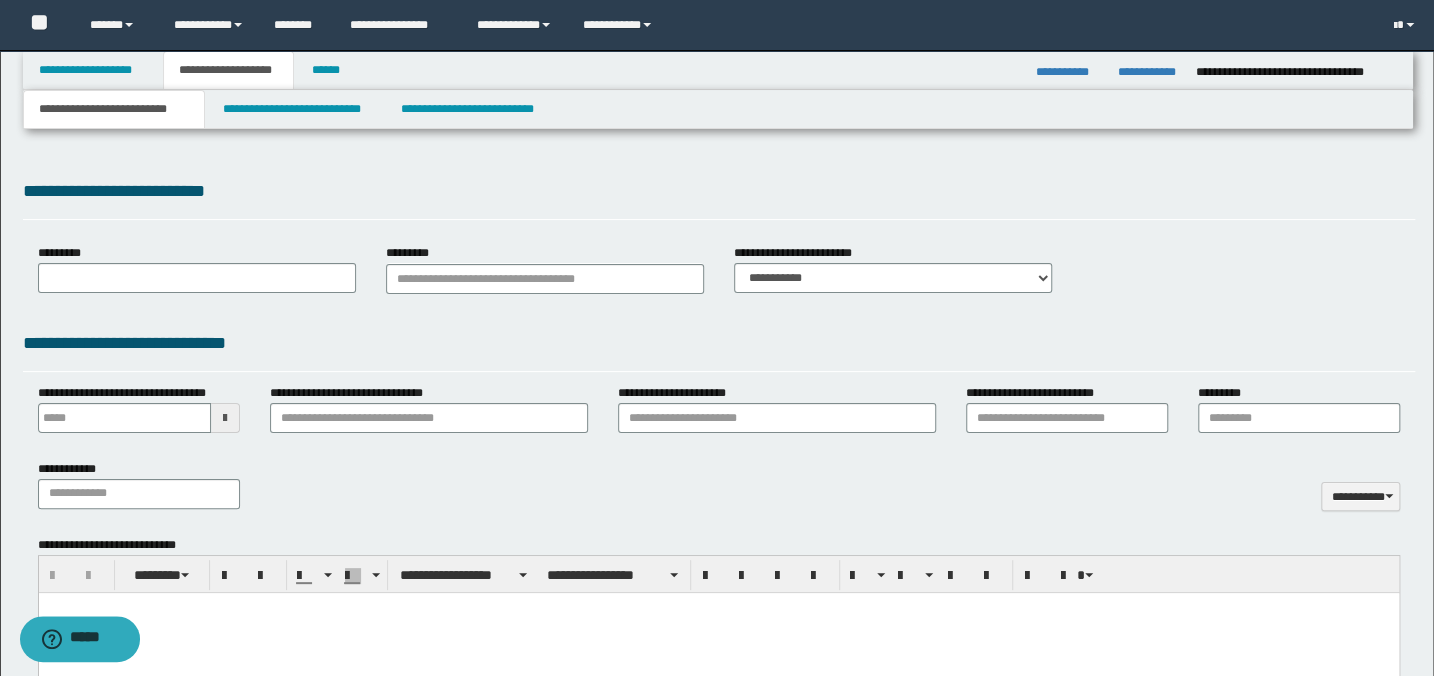 select on "*" 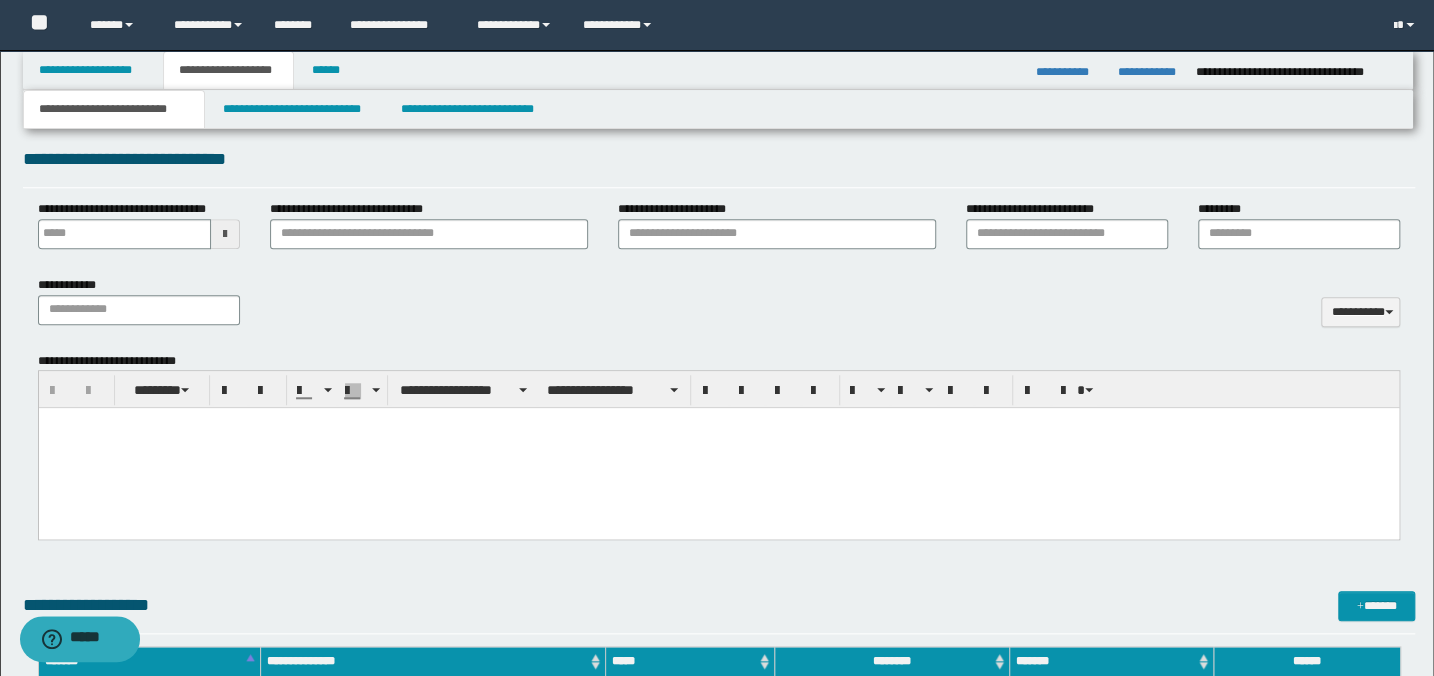 scroll, scrollTop: 909, scrollLeft: 0, axis: vertical 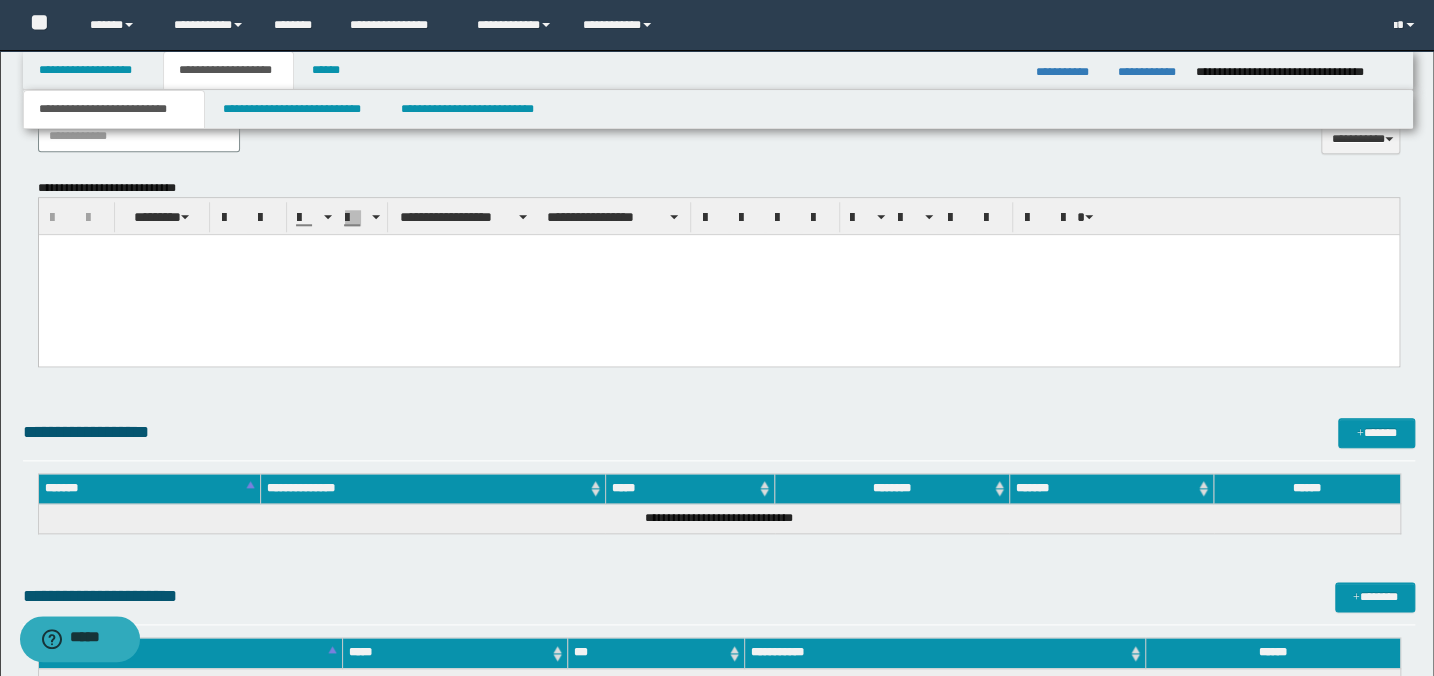 click at bounding box center [718, 275] 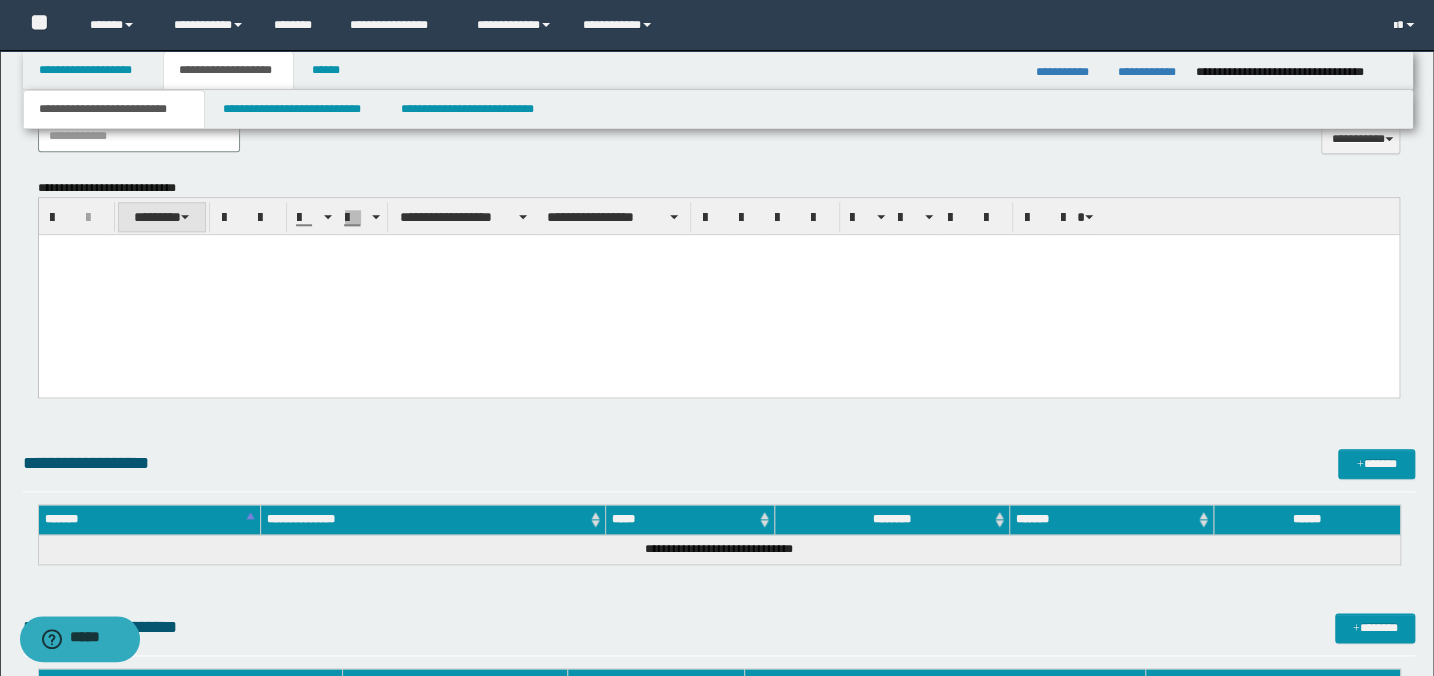 paste 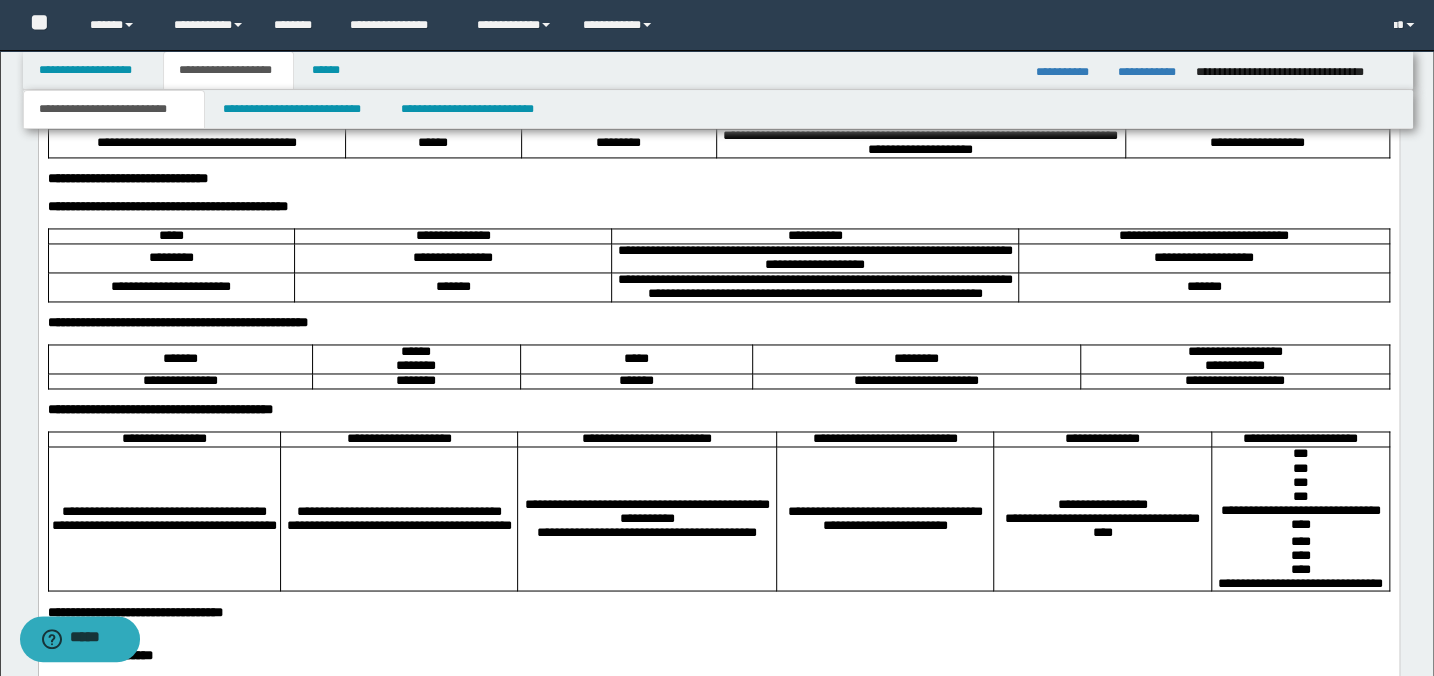 scroll, scrollTop: 1545, scrollLeft: 0, axis: vertical 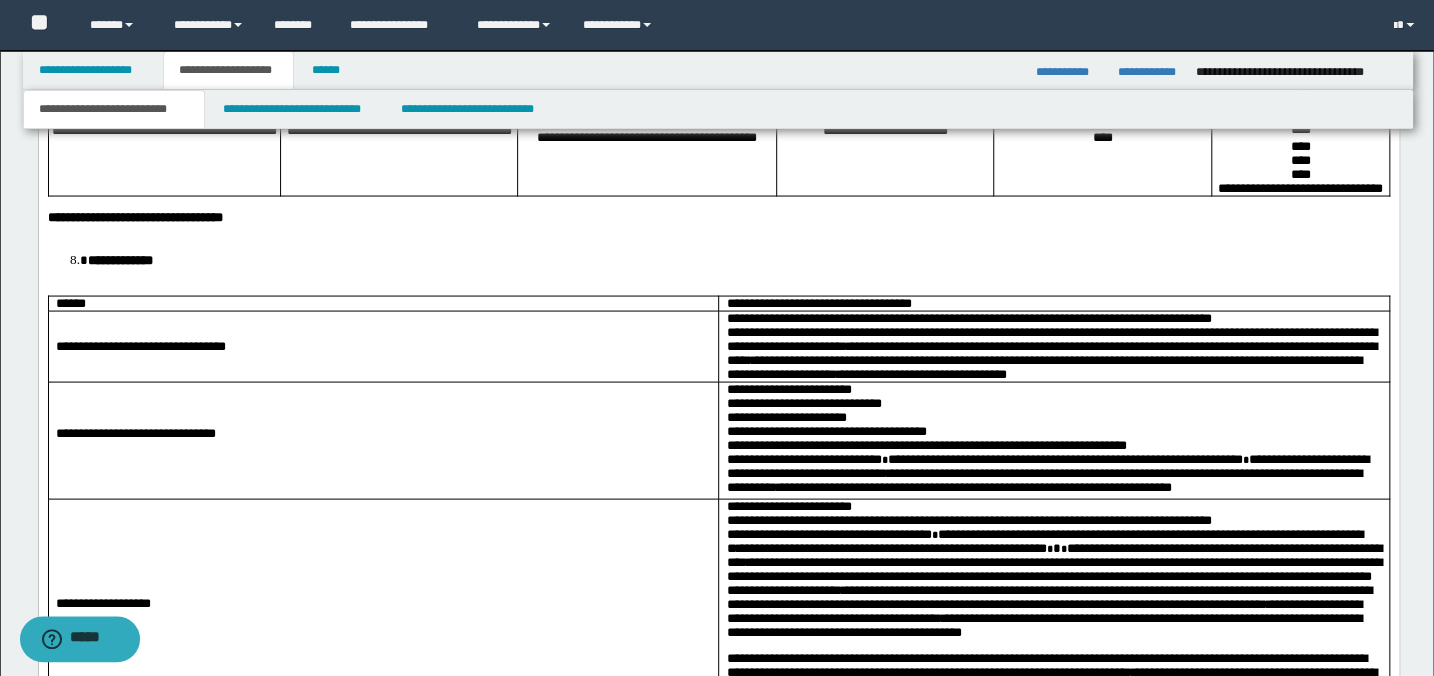 click on "**********" at bounding box center [119, 260] 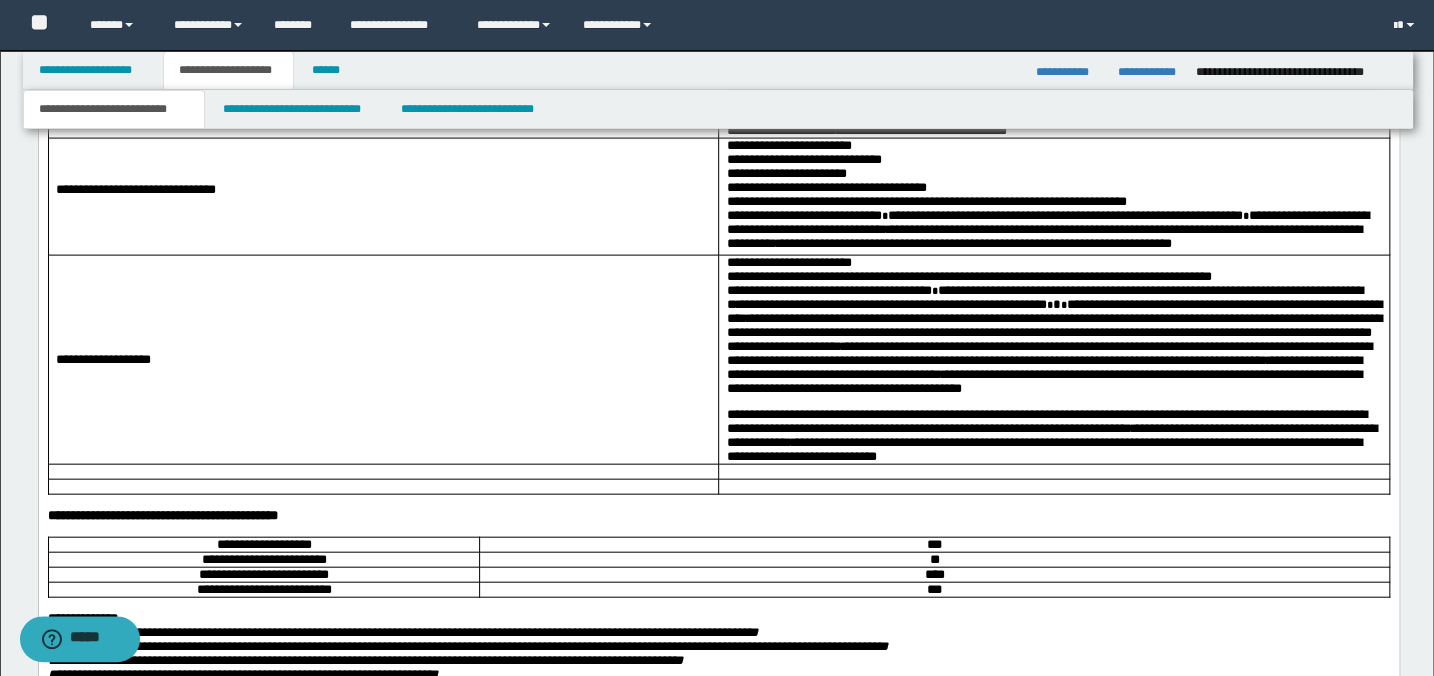 scroll, scrollTop: 2090, scrollLeft: 0, axis: vertical 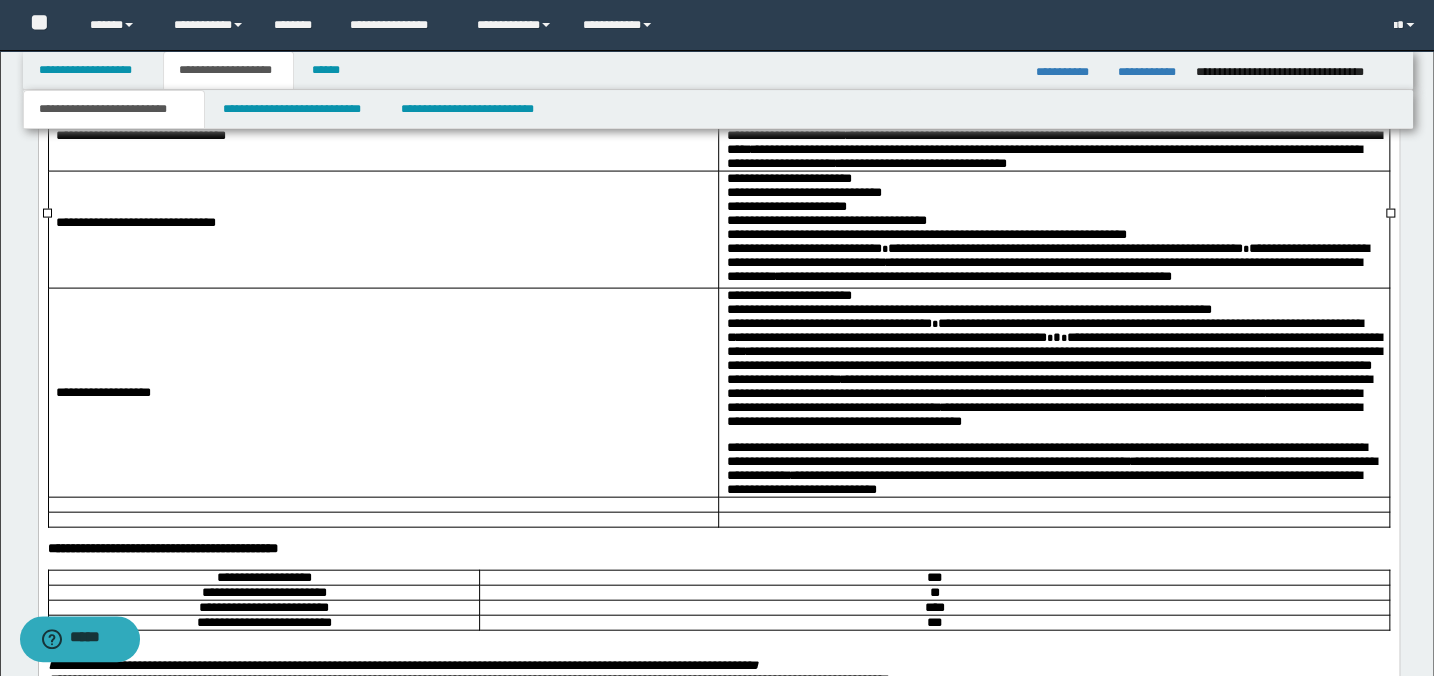 click on "**********" at bounding box center (1053, 180) 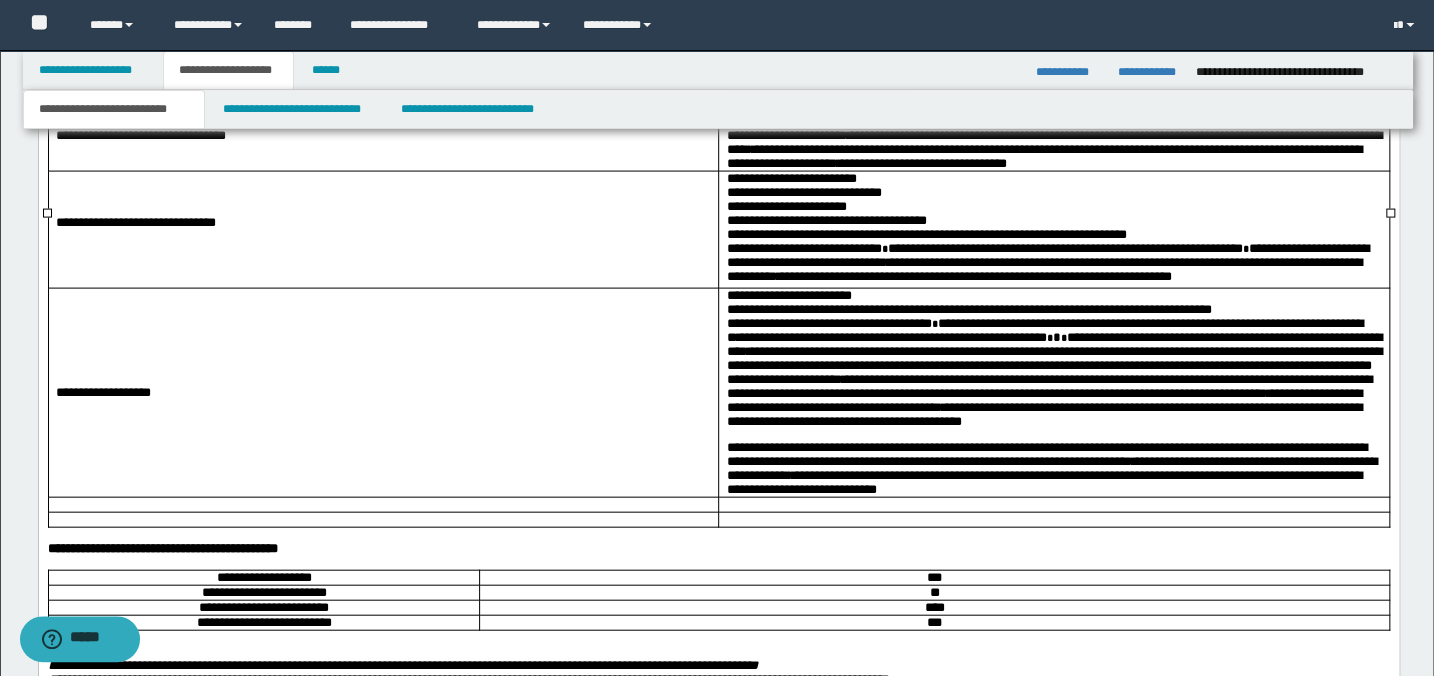 click on "**********" at bounding box center [1053, 194] 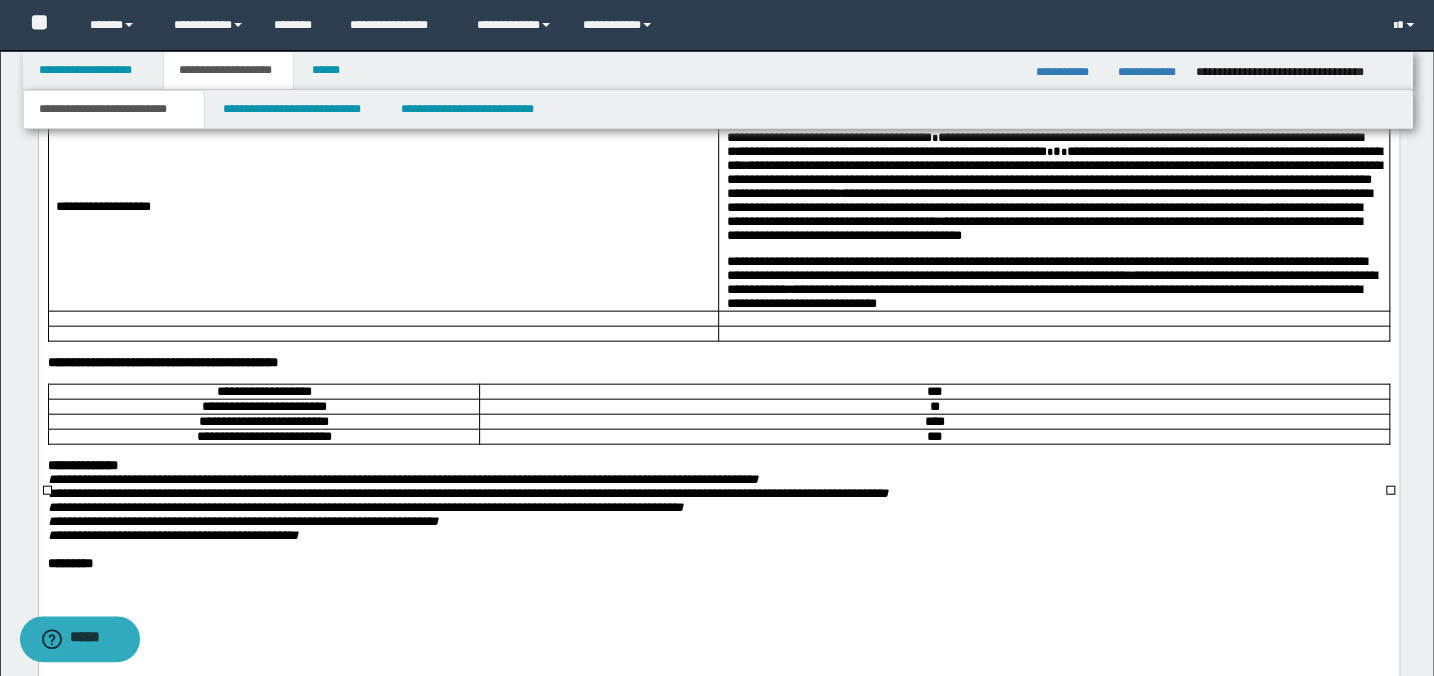 scroll, scrollTop: 2272, scrollLeft: 0, axis: vertical 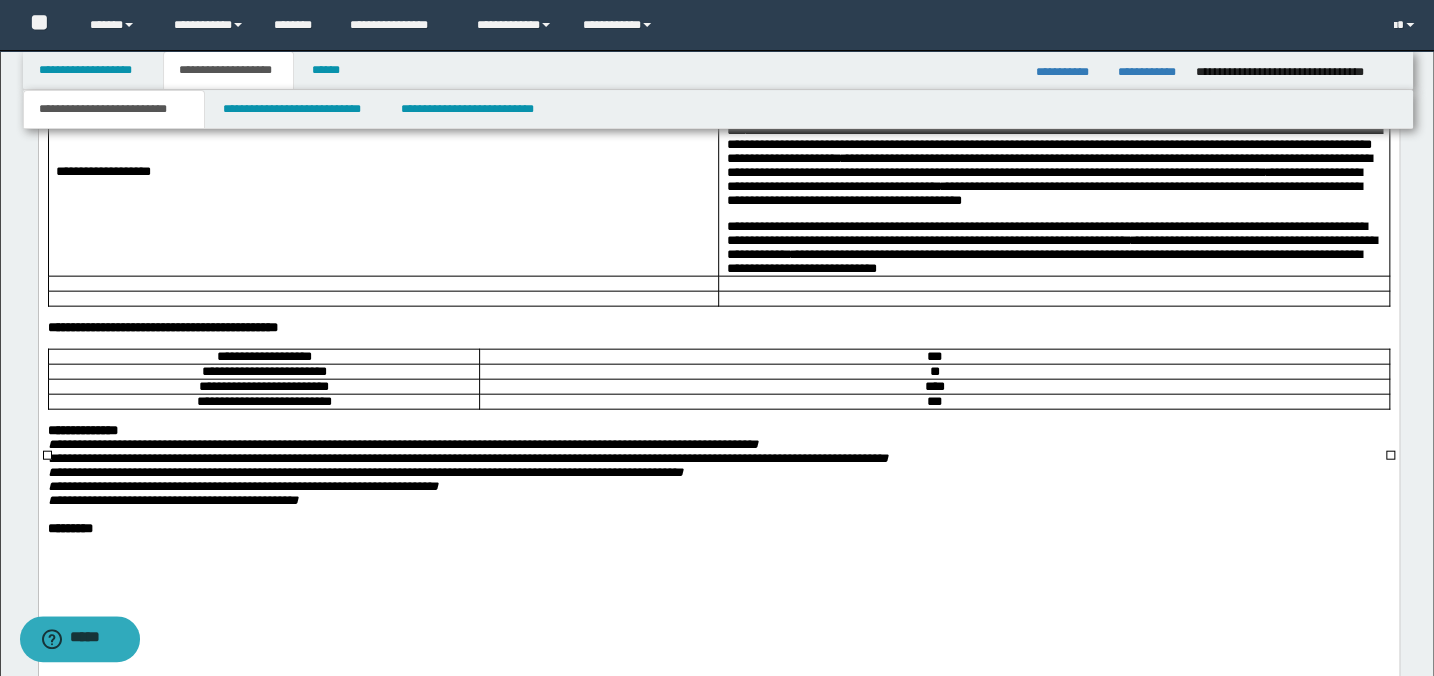 click on "**********" at bounding box center (1053, 76) 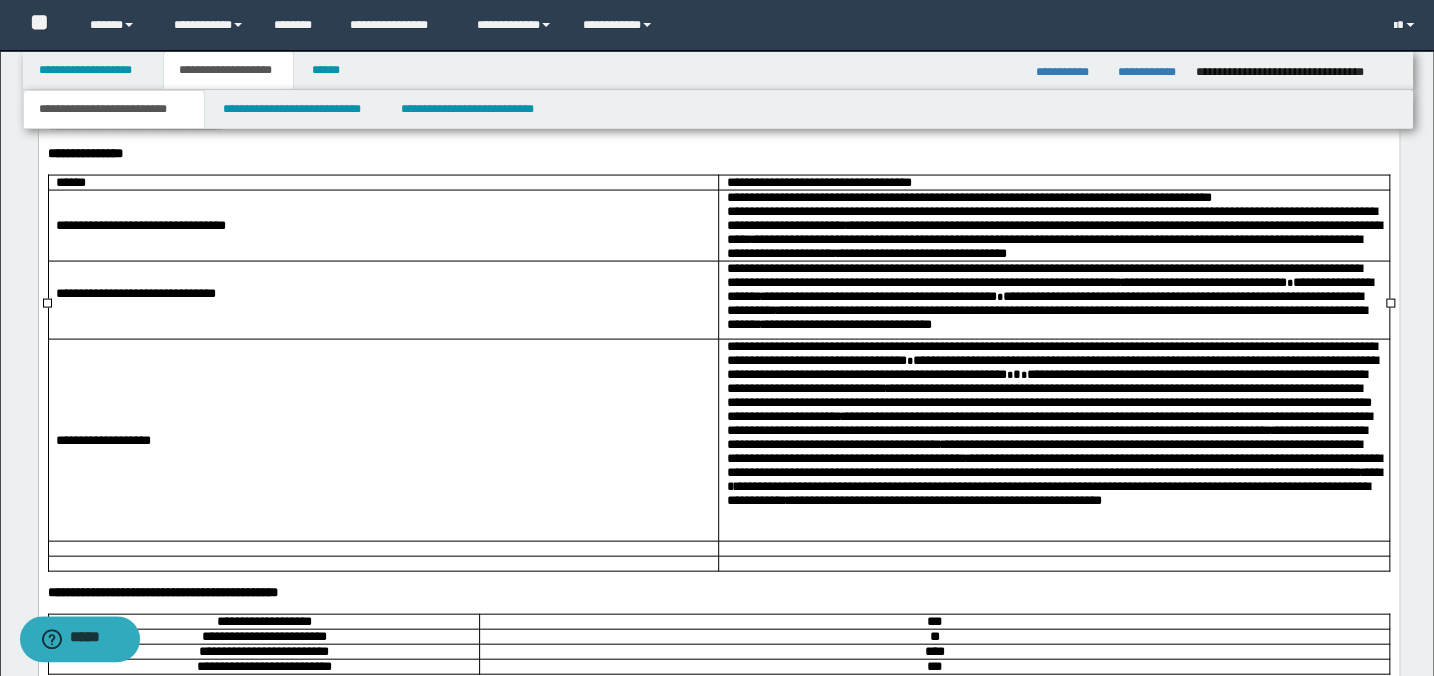 scroll, scrollTop: 2090, scrollLeft: 0, axis: vertical 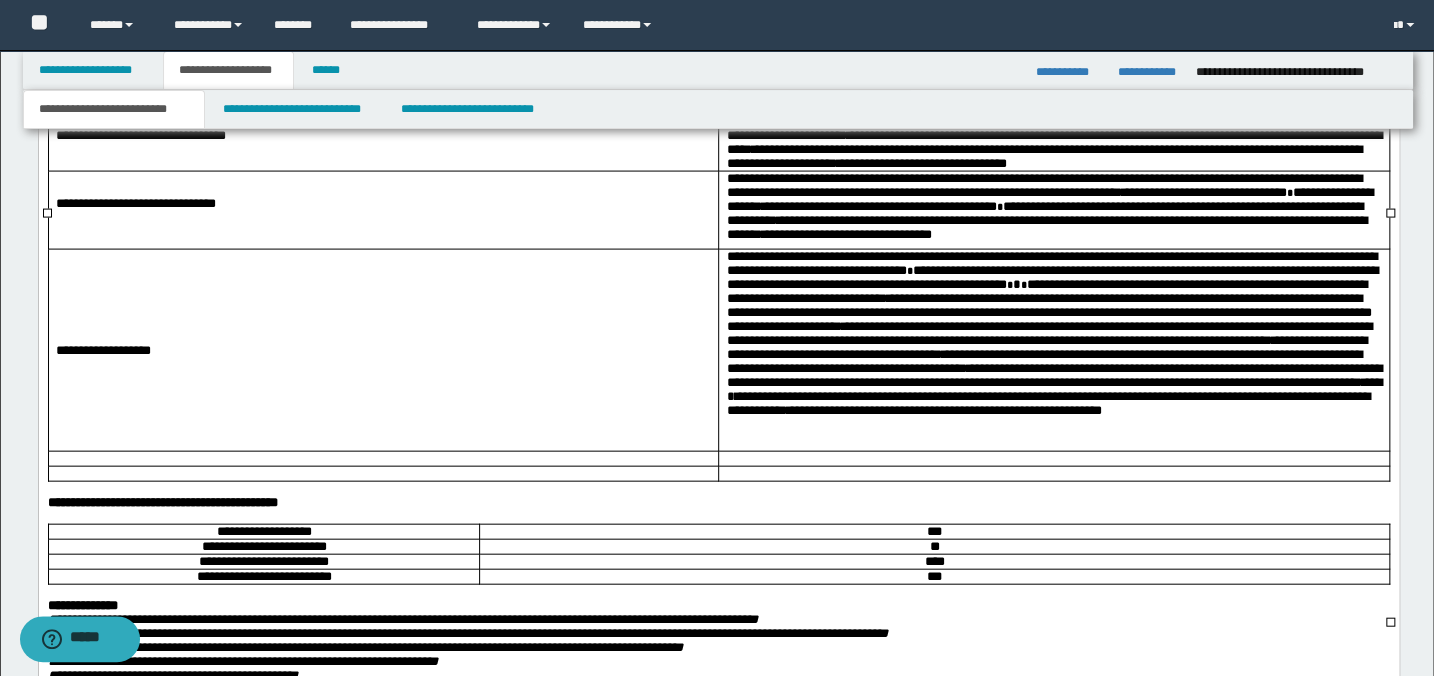 click on "**********" at bounding box center (1053, 94) 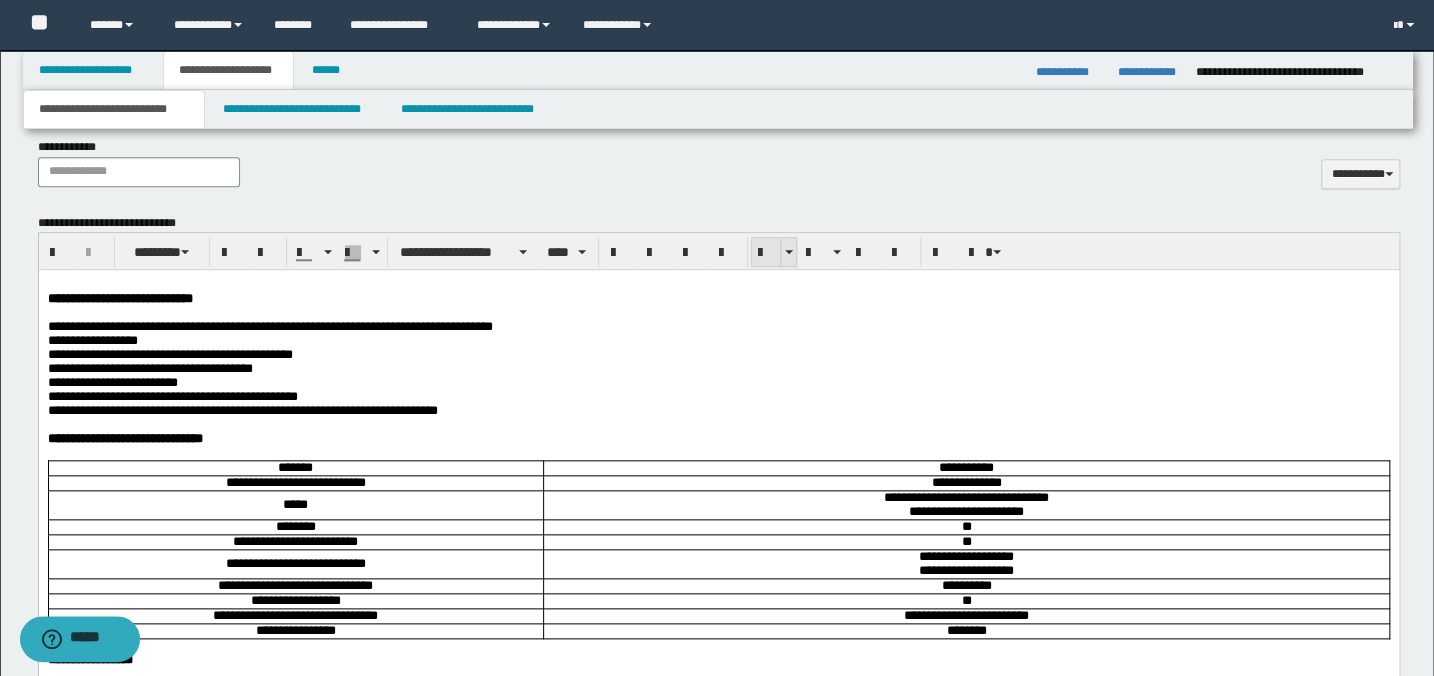 scroll, scrollTop: 818, scrollLeft: 0, axis: vertical 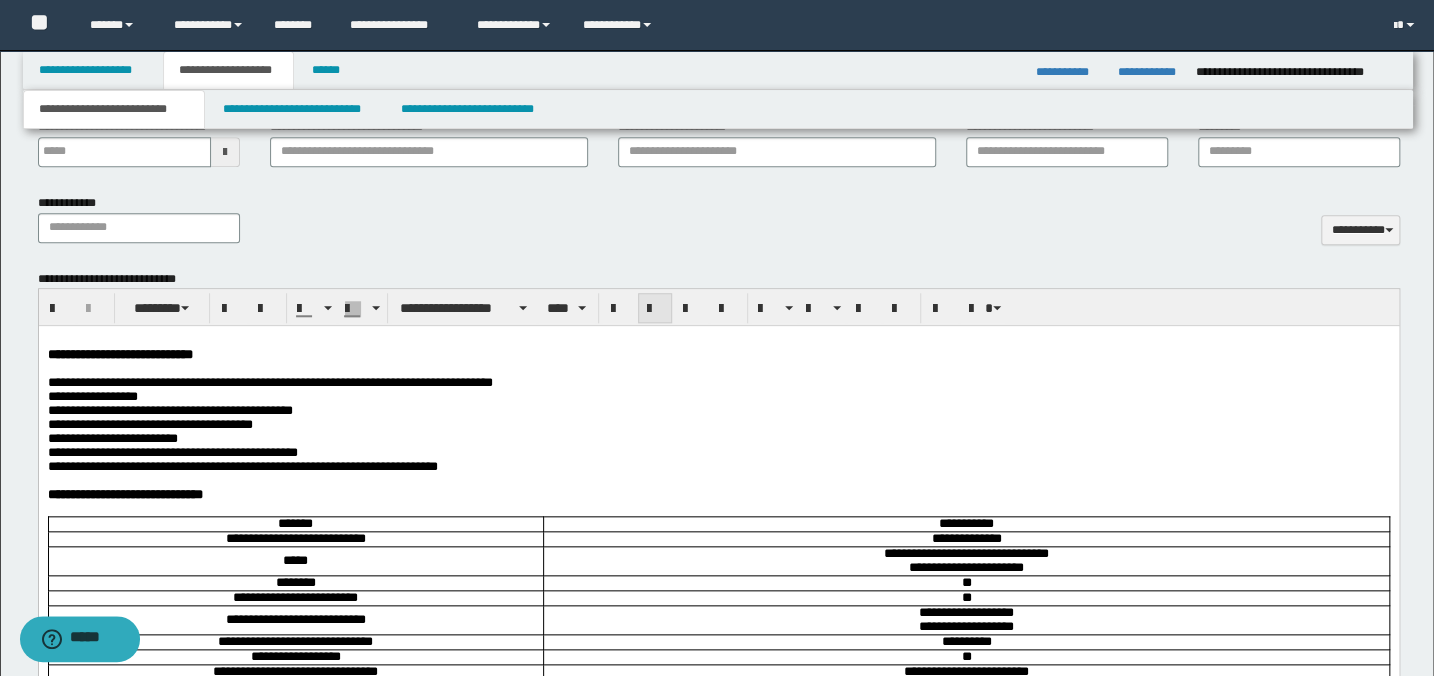 click at bounding box center (655, 309) 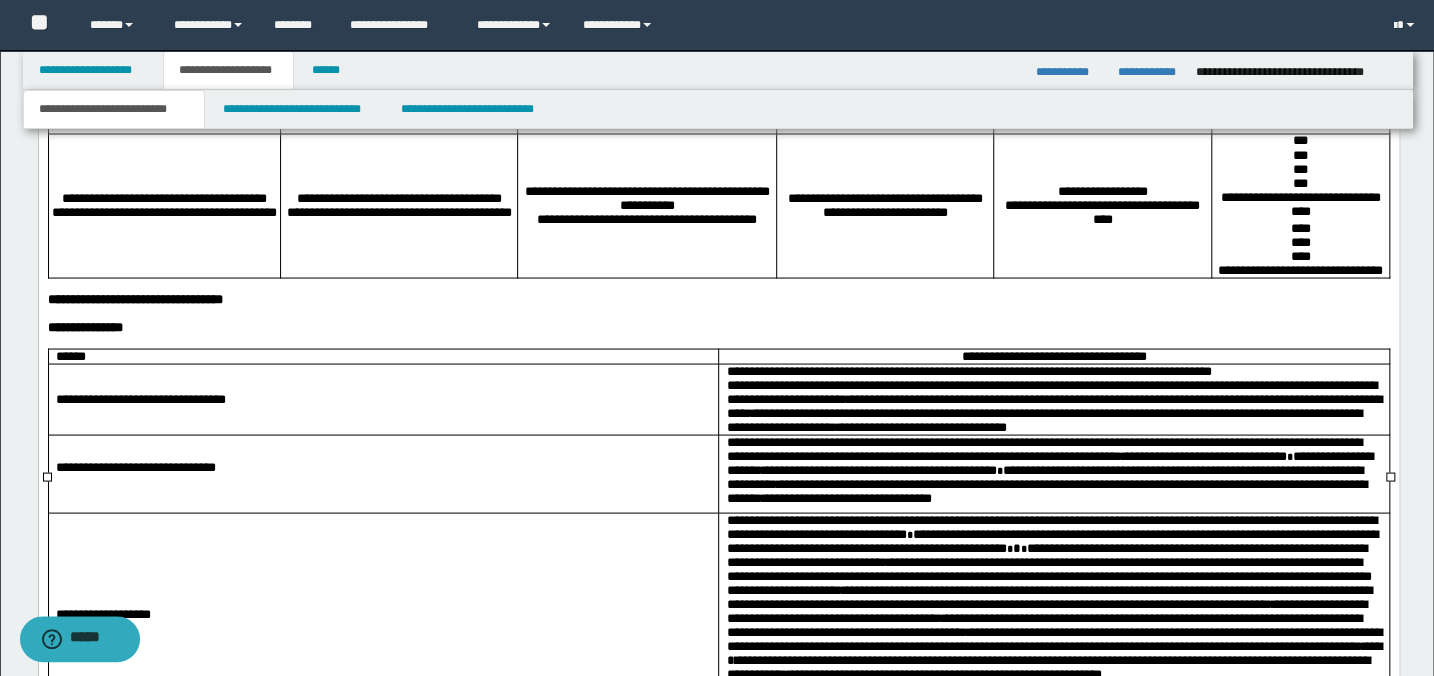 scroll, scrollTop: 2090, scrollLeft: 0, axis: vertical 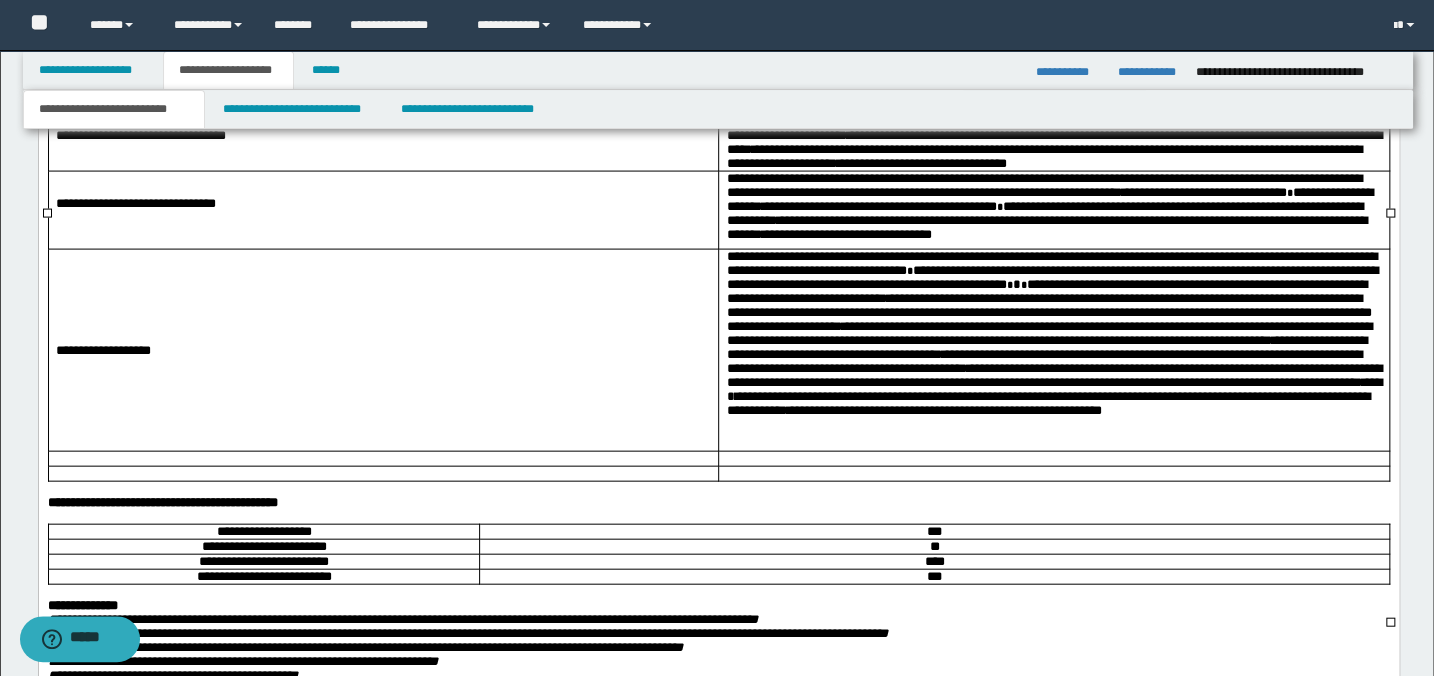 click on "**********" at bounding box center (383, 136) 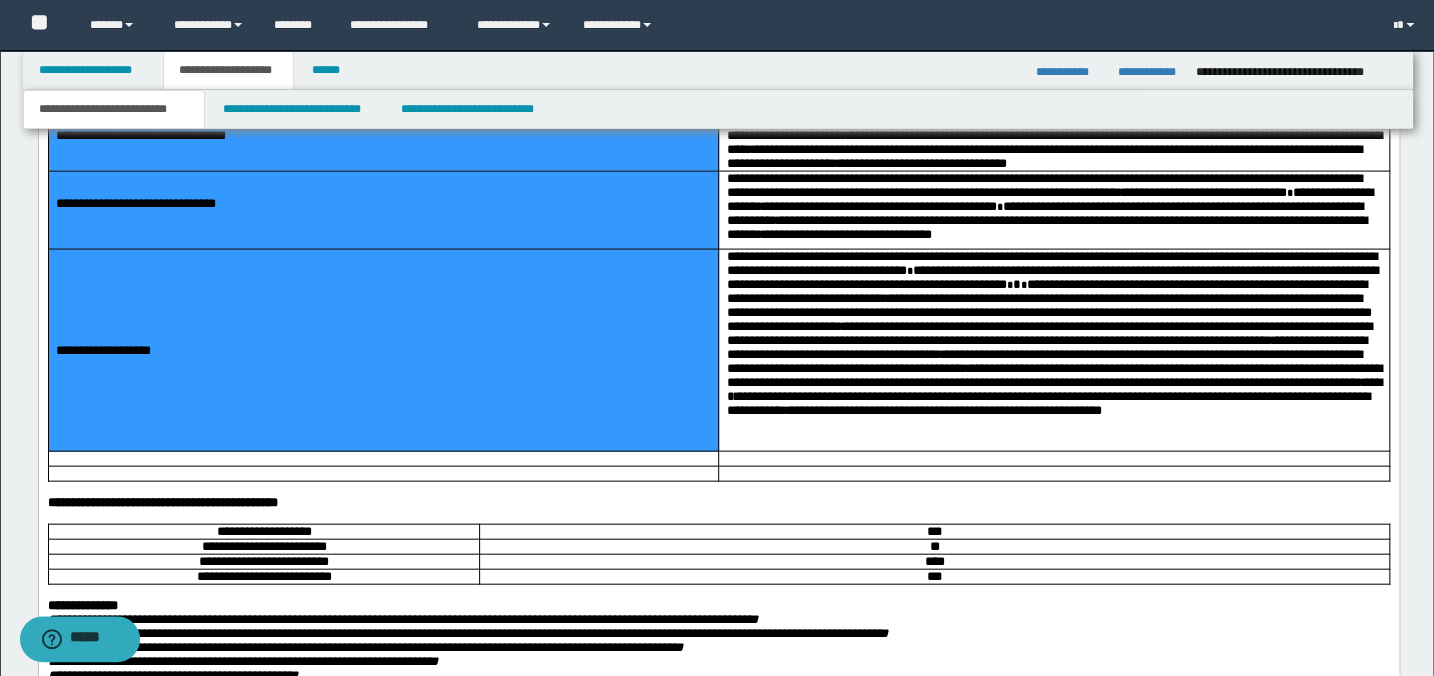 drag, startPoint x: 378, startPoint y: 222, endPoint x: 258, endPoint y: 458, distance: 264.7565 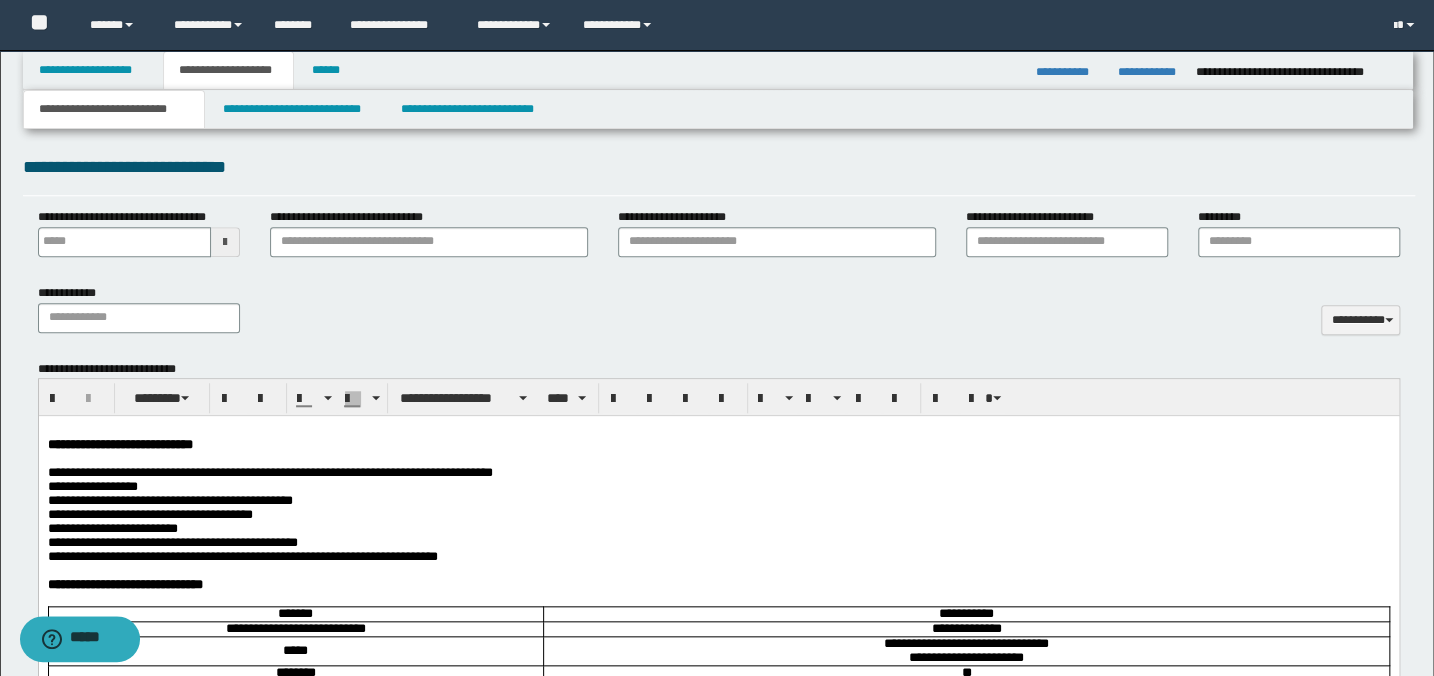 scroll, scrollTop: 727, scrollLeft: 0, axis: vertical 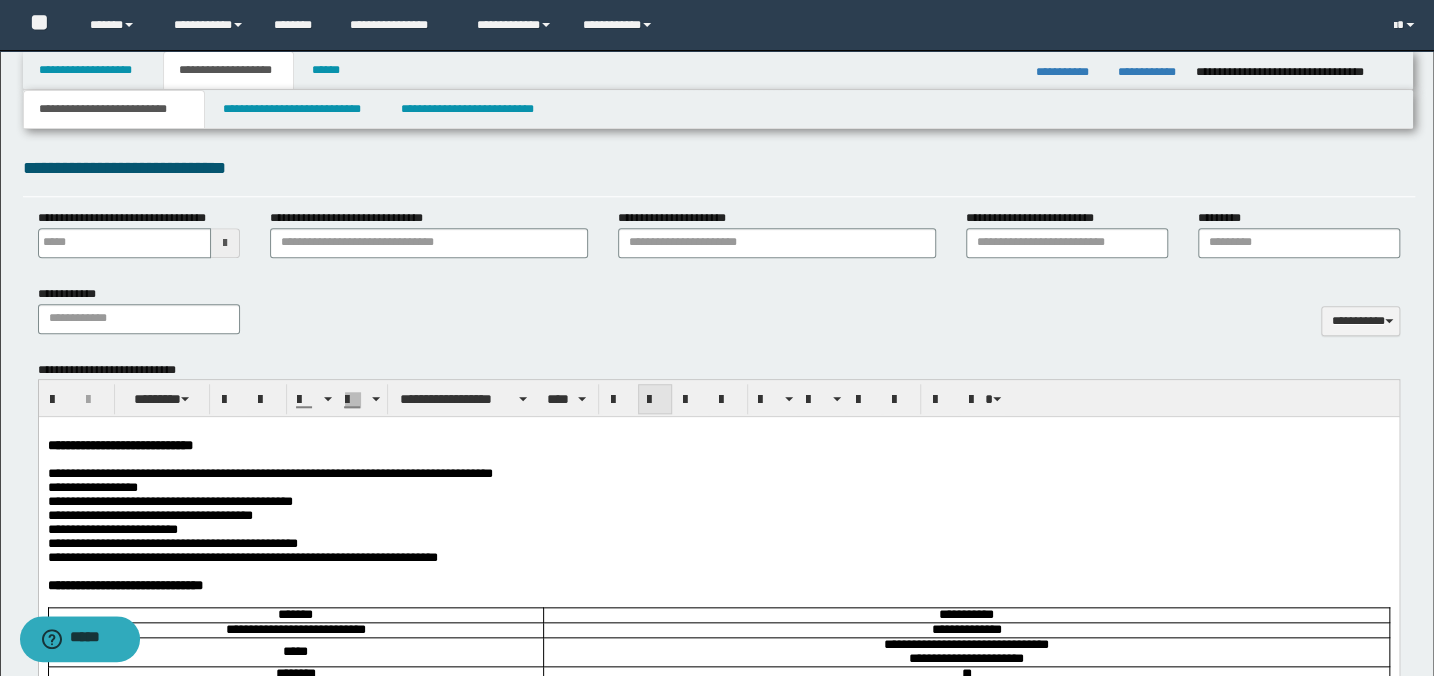 click at bounding box center (655, 400) 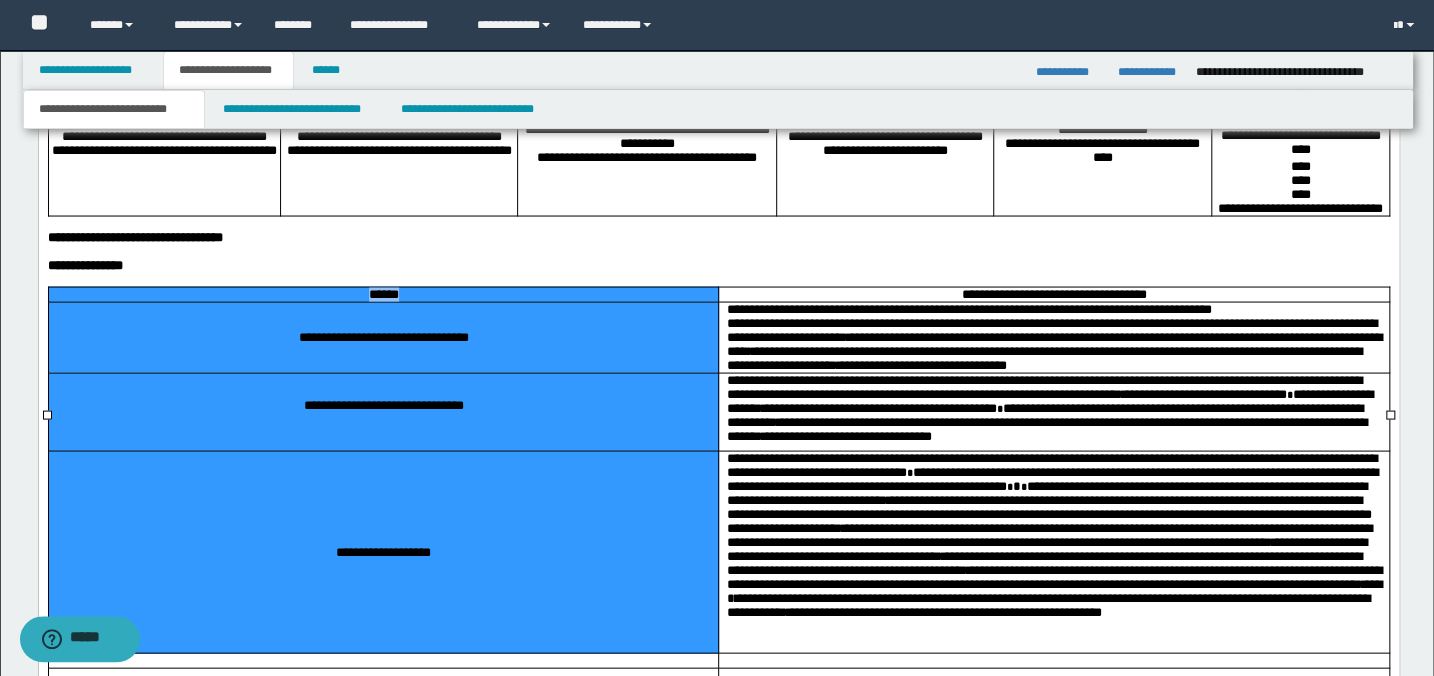 scroll, scrollTop: 2090, scrollLeft: 0, axis: vertical 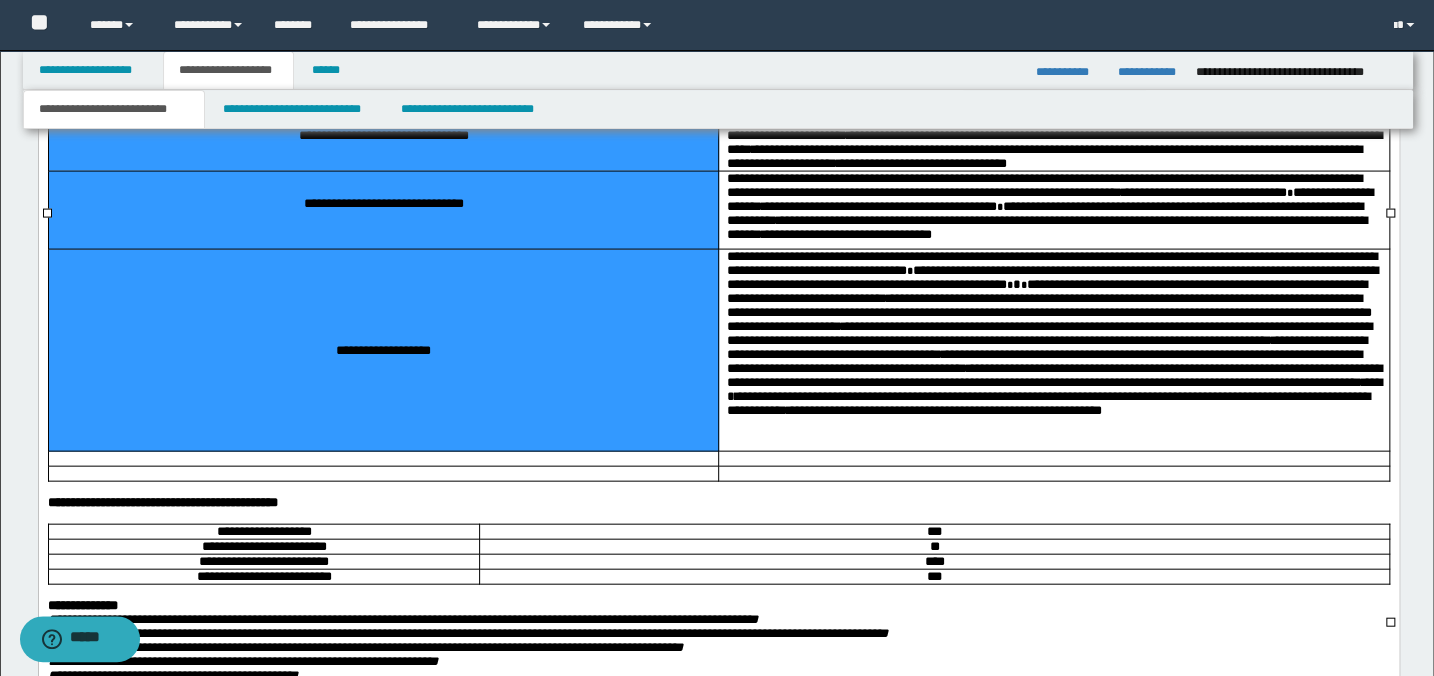 click on "**********" at bounding box center (383, 352) 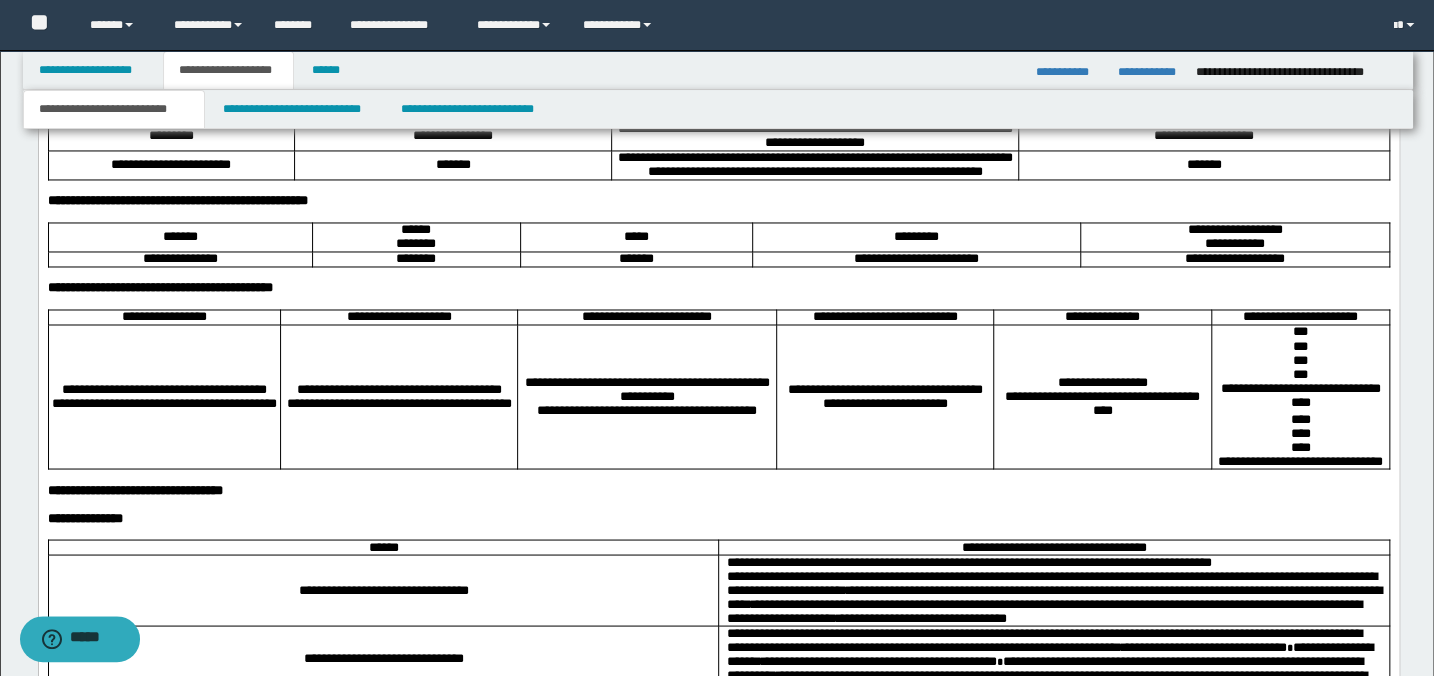 scroll, scrollTop: 1545, scrollLeft: 0, axis: vertical 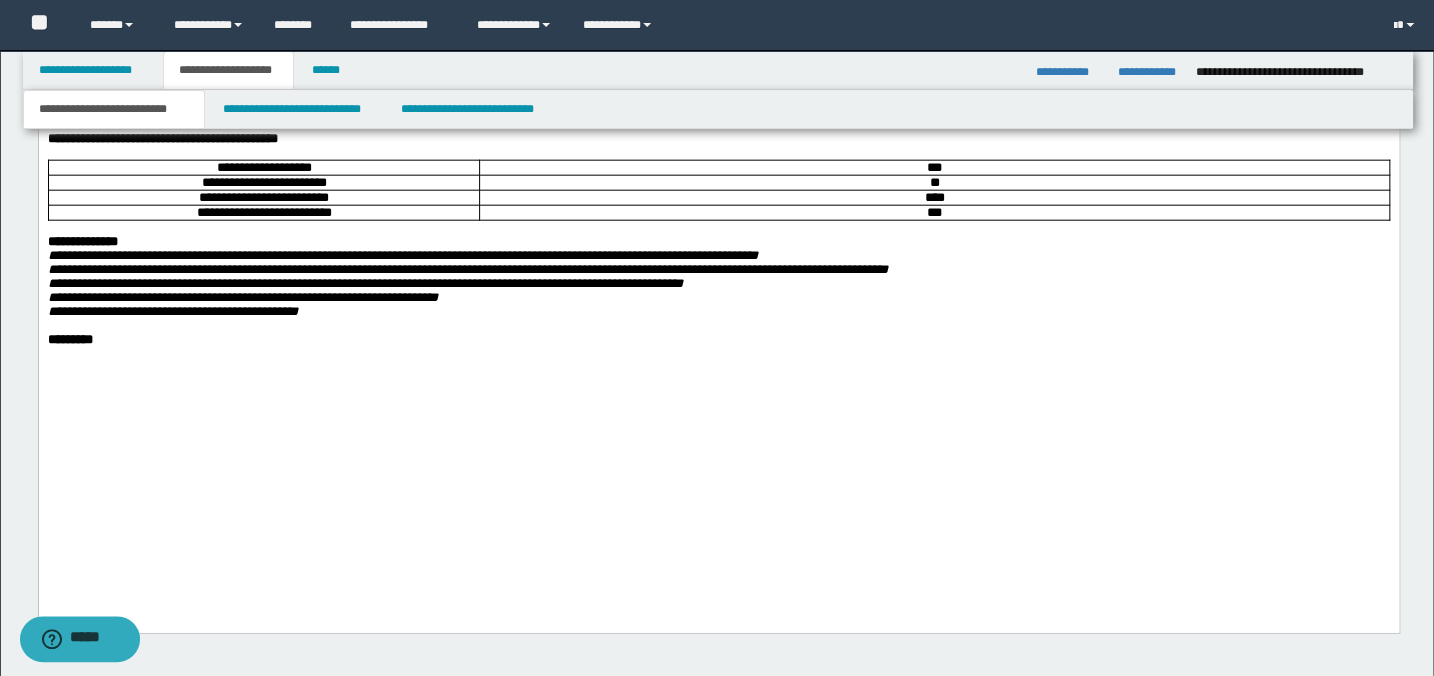 click on "**********" at bounding box center (718, 313) 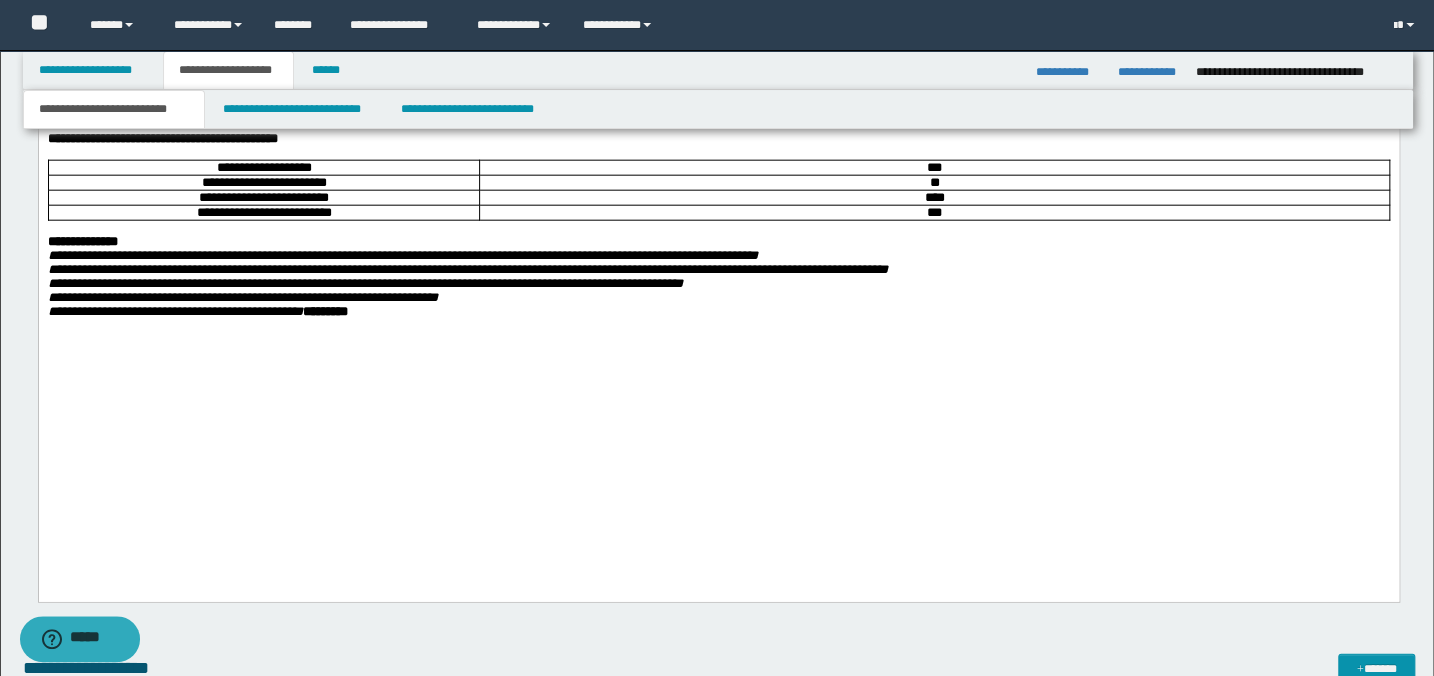 scroll, scrollTop: 2545, scrollLeft: 0, axis: vertical 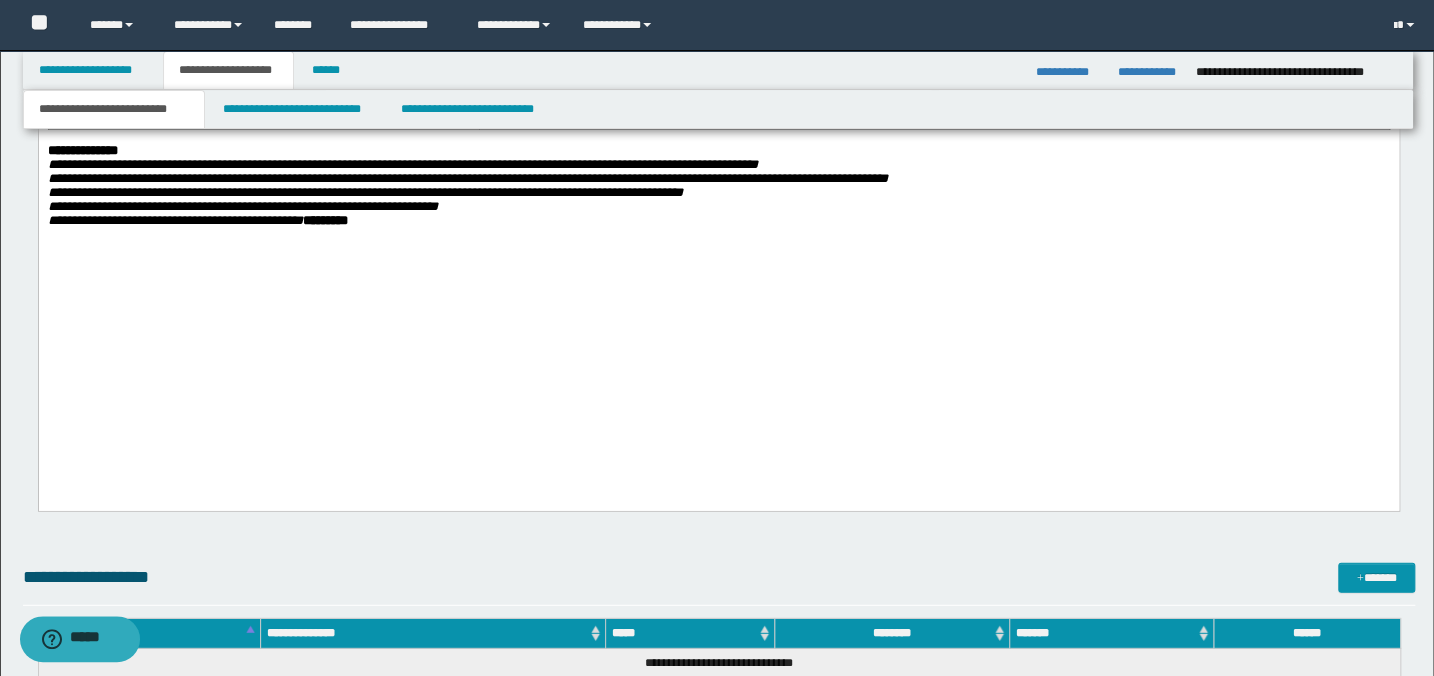 click on "**********" at bounding box center (718, 207) 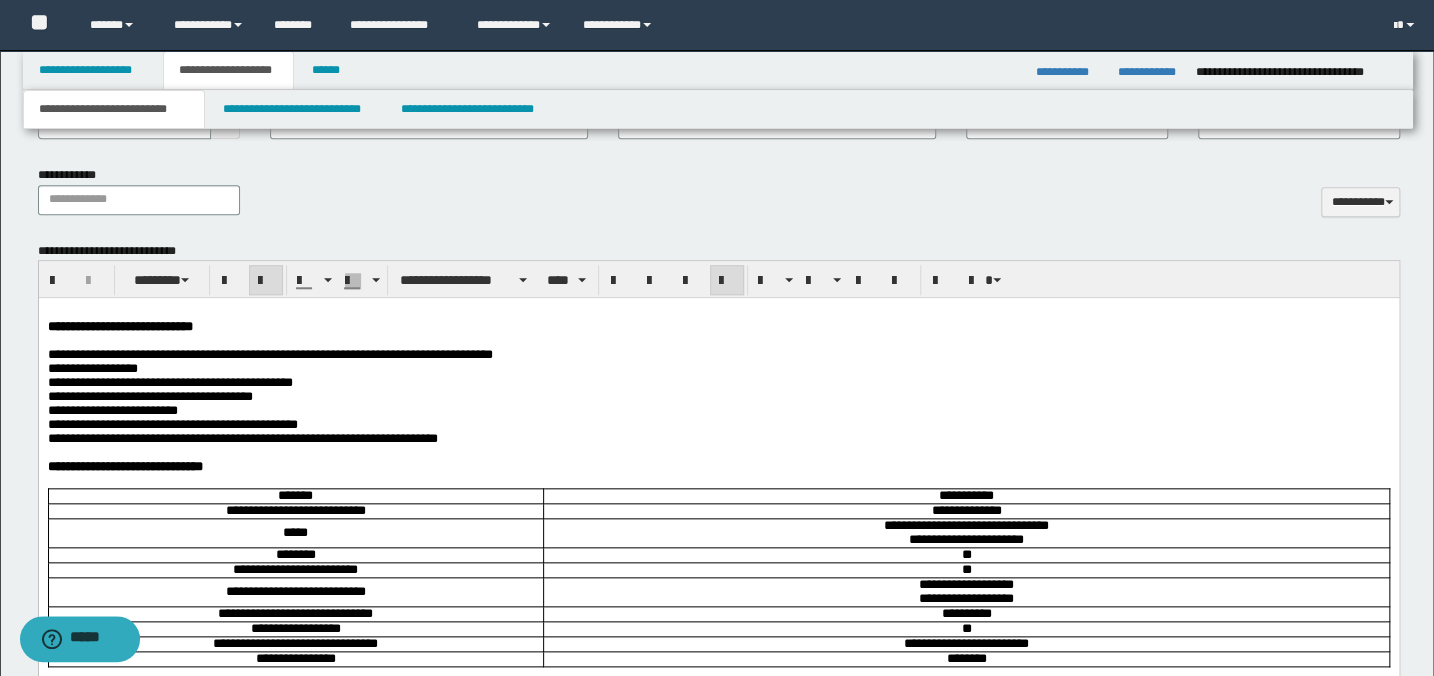 scroll, scrollTop: 818, scrollLeft: 0, axis: vertical 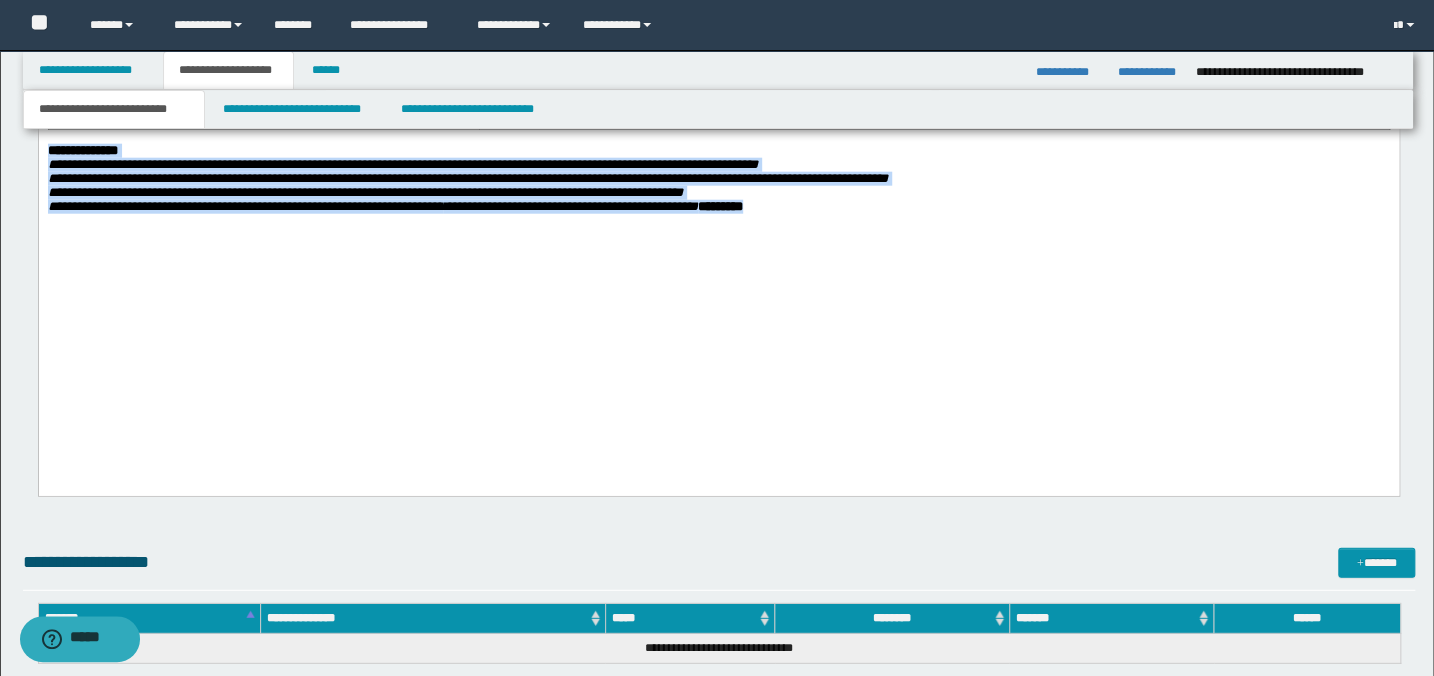 drag, startPoint x: 812, startPoint y: 364, endPoint x: 34, endPoint y: 296, distance: 780.96606 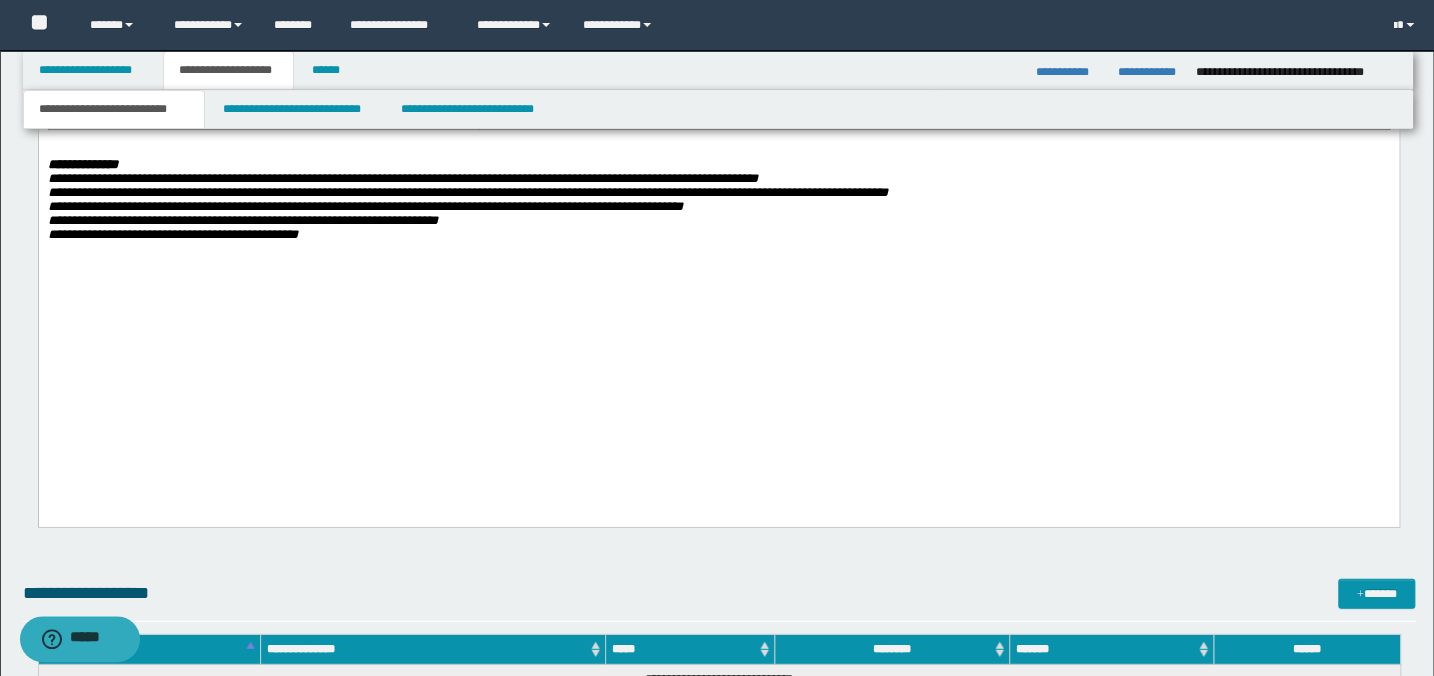 click on "**********" at bounding box center [718, 235] 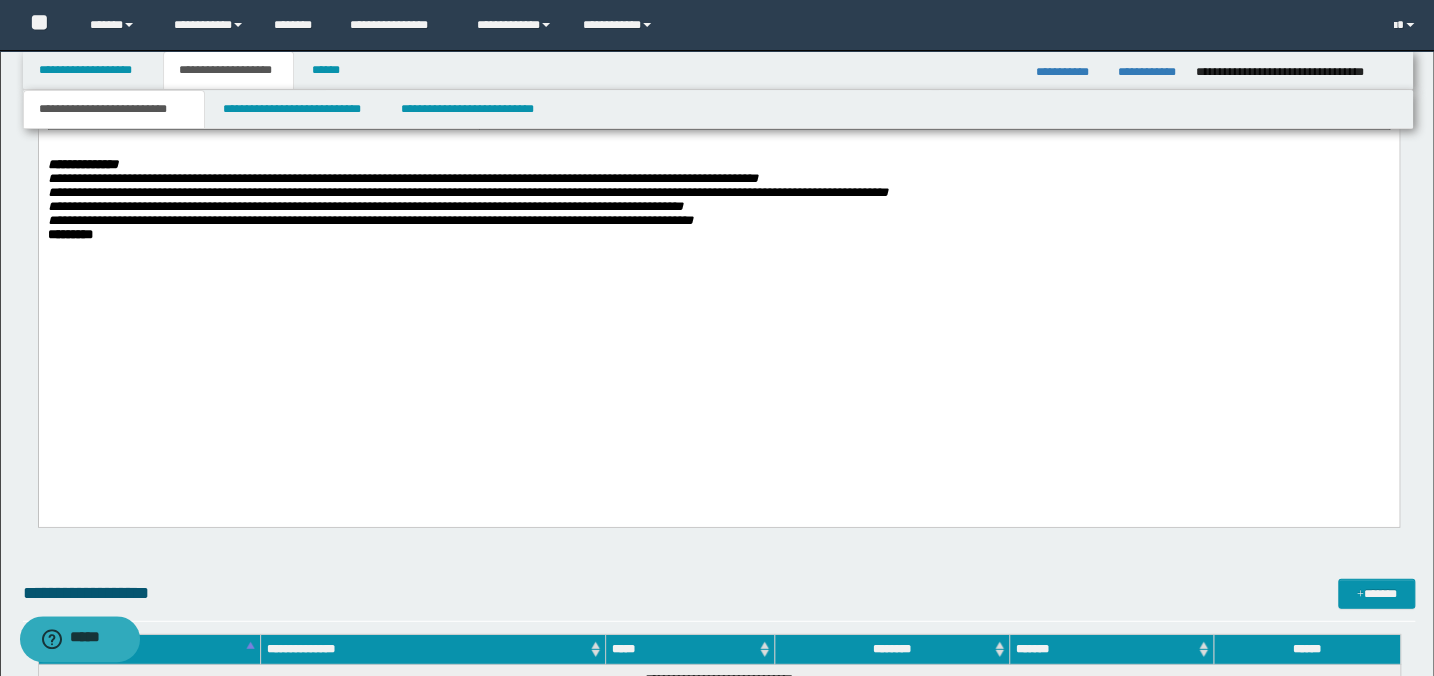 click on "*********" at bounding box center [718, 235] 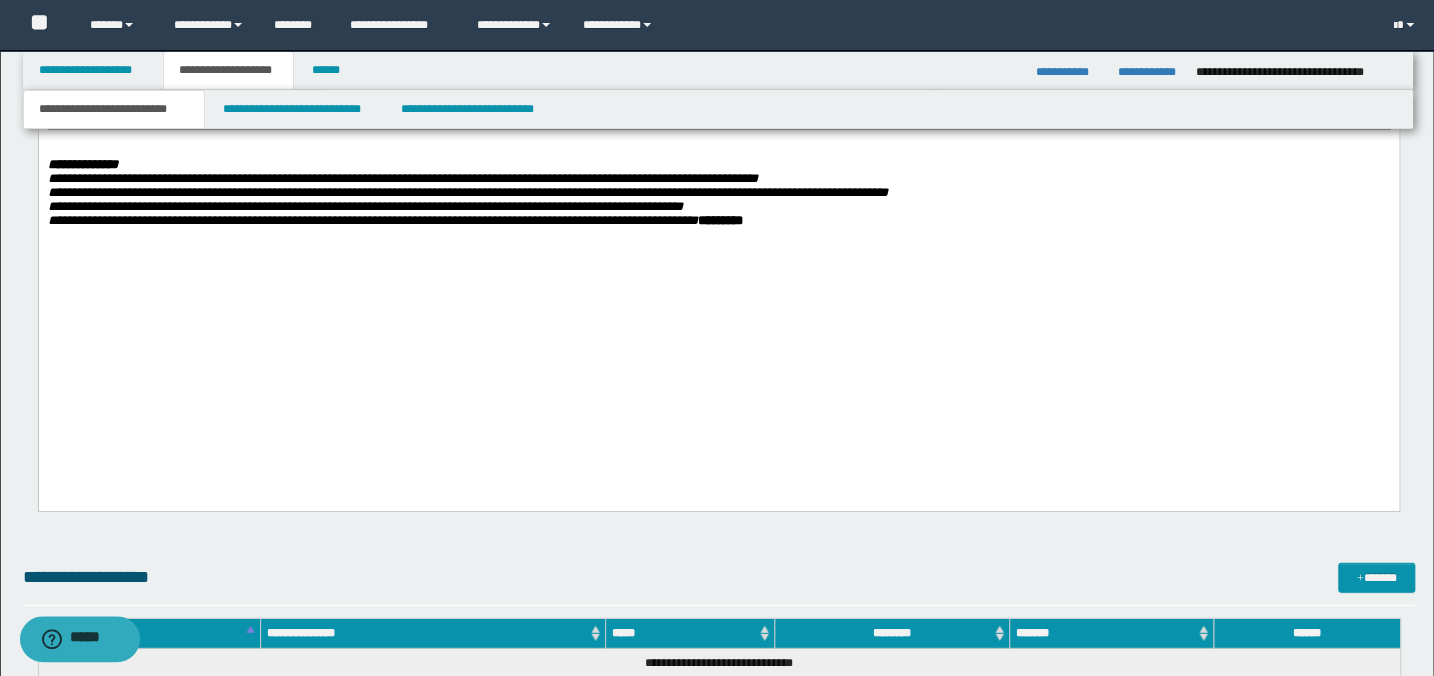 click at bounding box center (718, 151) 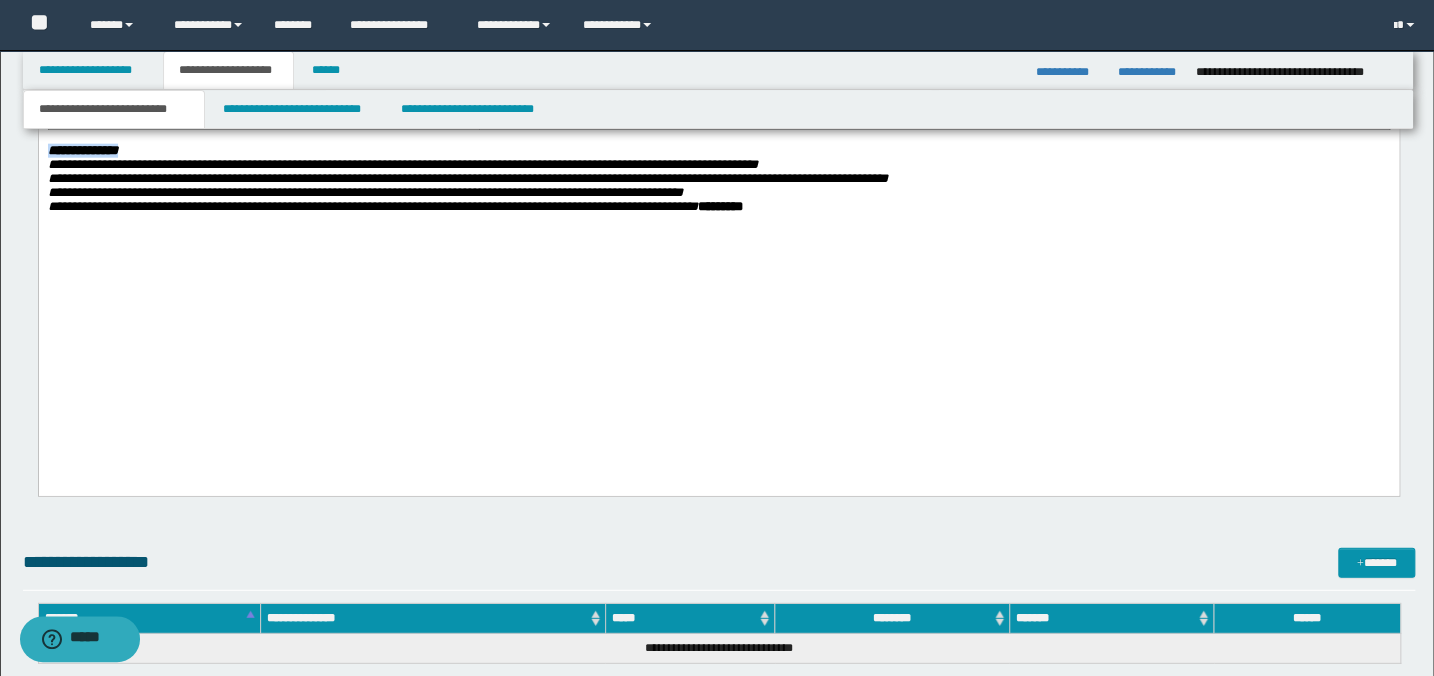 drag, startPoint x: 141, startPoint y: 302, endPoint x: 76, endPoint y: -1099, distance: 1402.5071 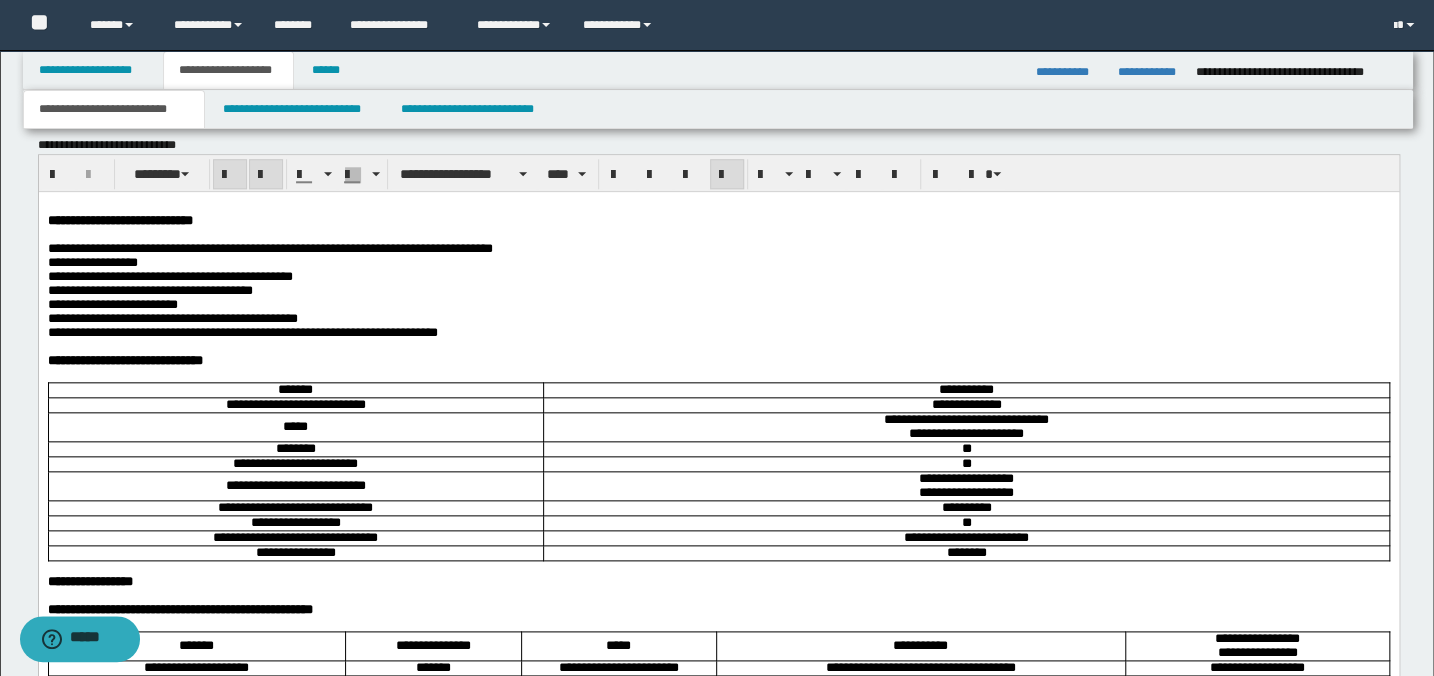 scroll, scrollTop: 909, scrollLeft: 0, axis: vertical 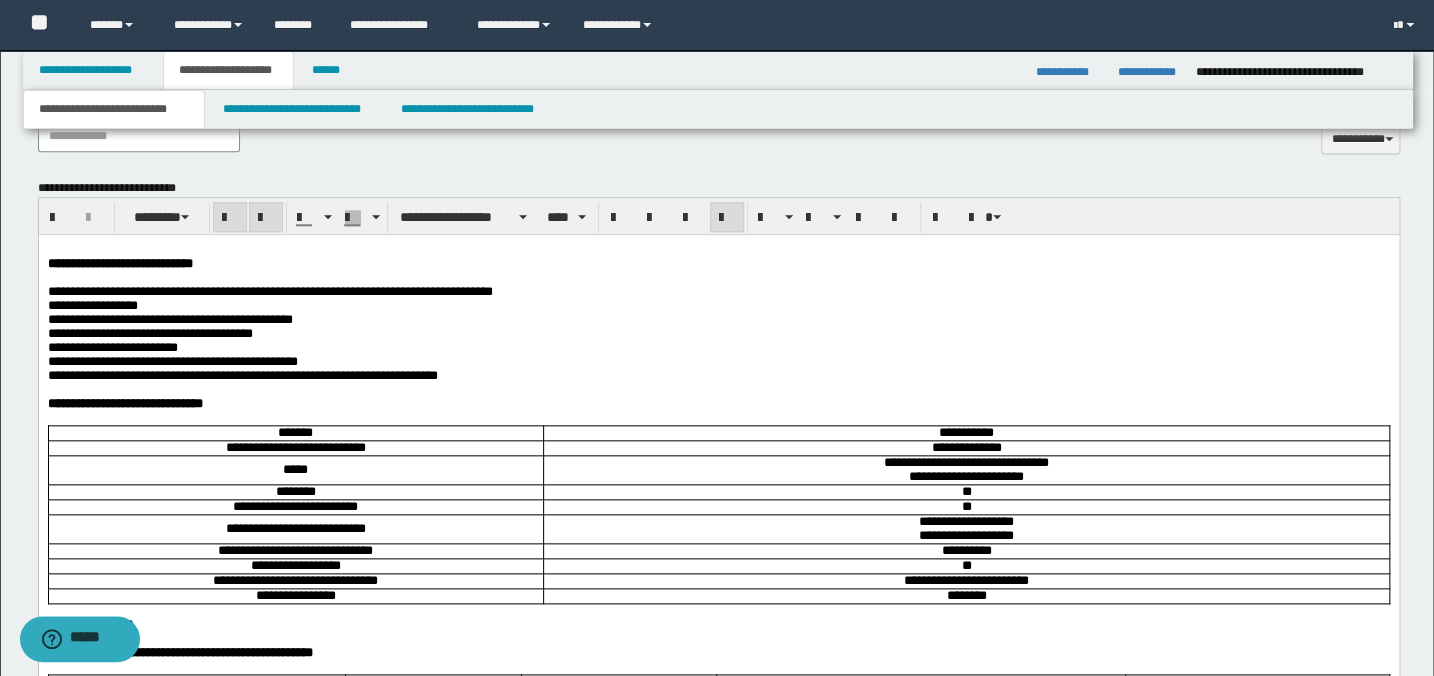 click at bounding box center [266, 218] 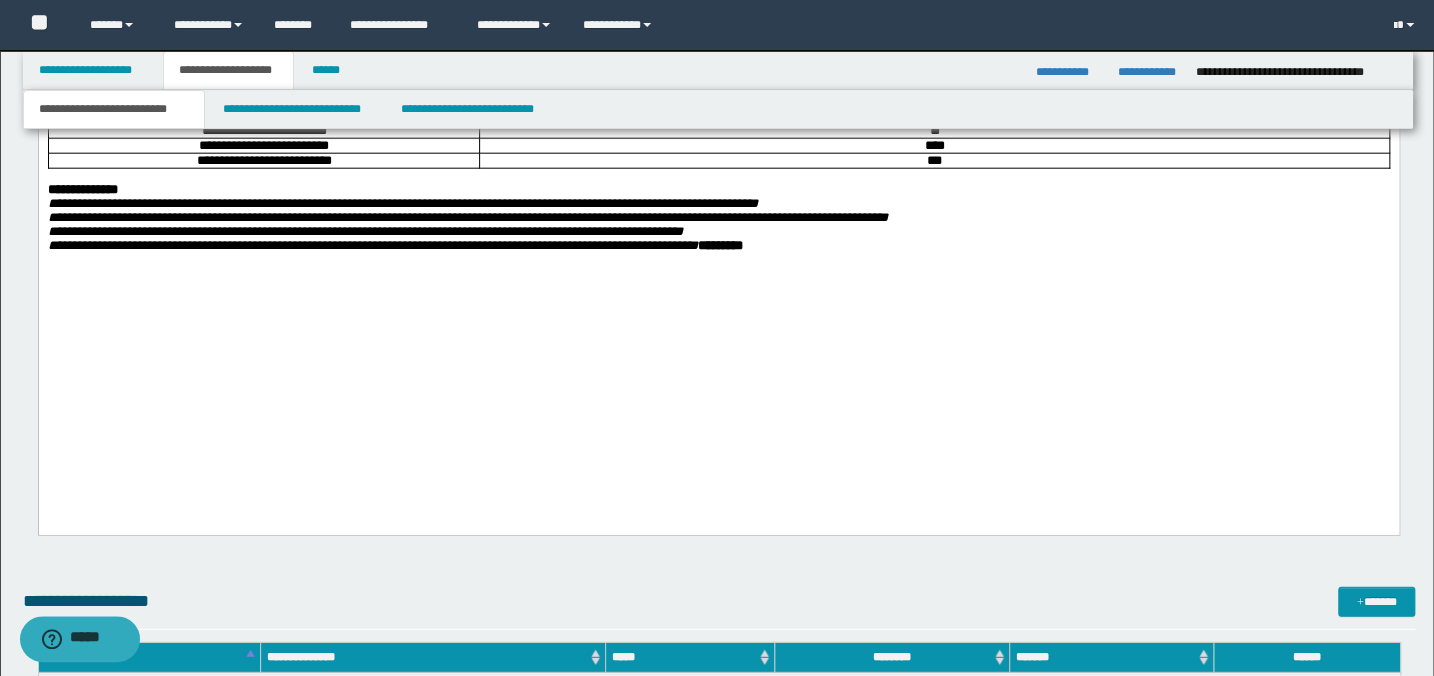scroll, scrollTop: 2636, scrollLeft: 0, axis: vertical 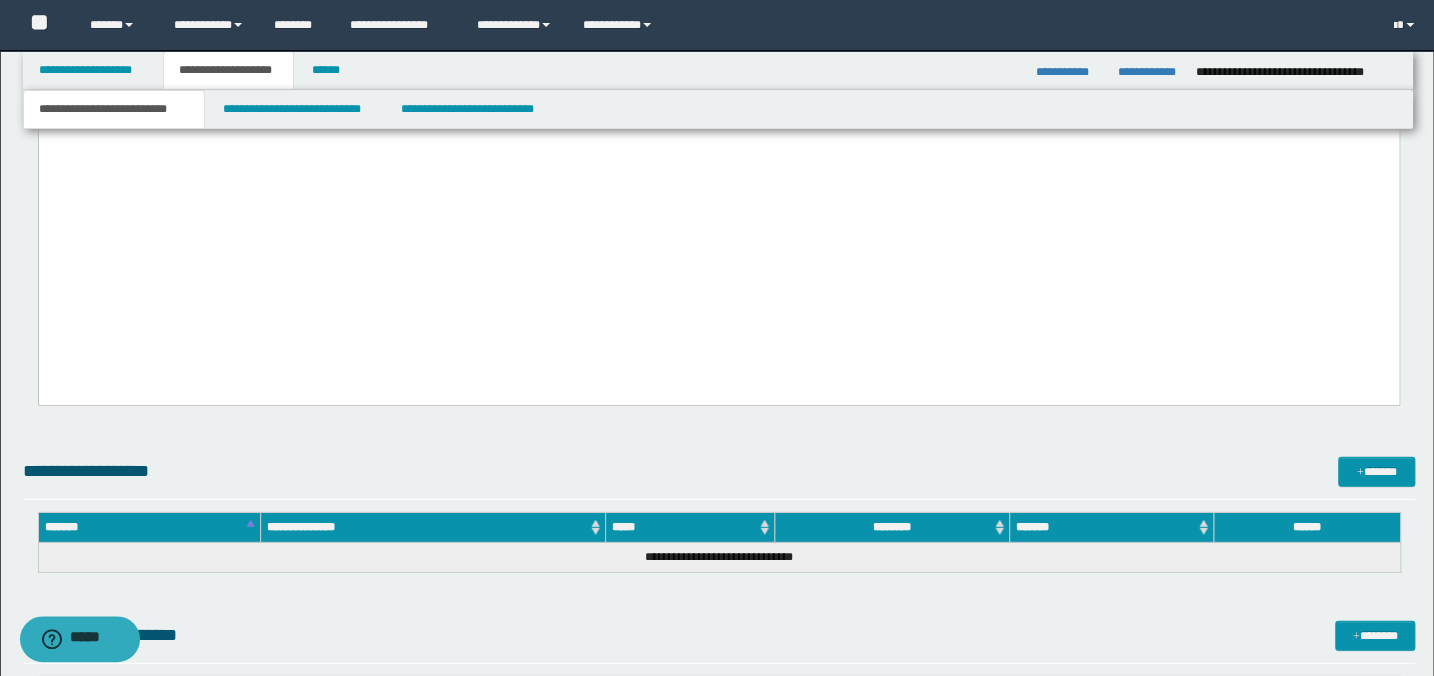 click on "**********" at bounding box center (718, -649) 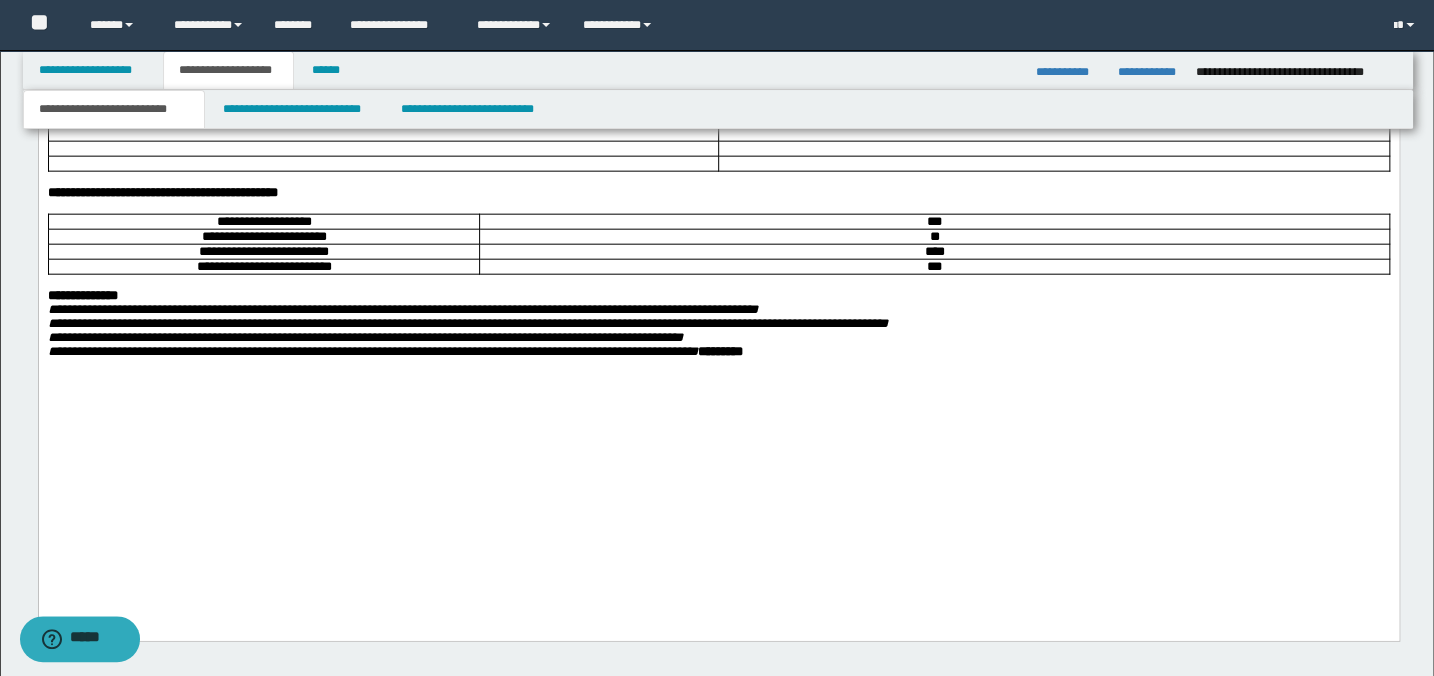 scroll, scrollTop: 2363, scrollLeft: 0, axis: vertical 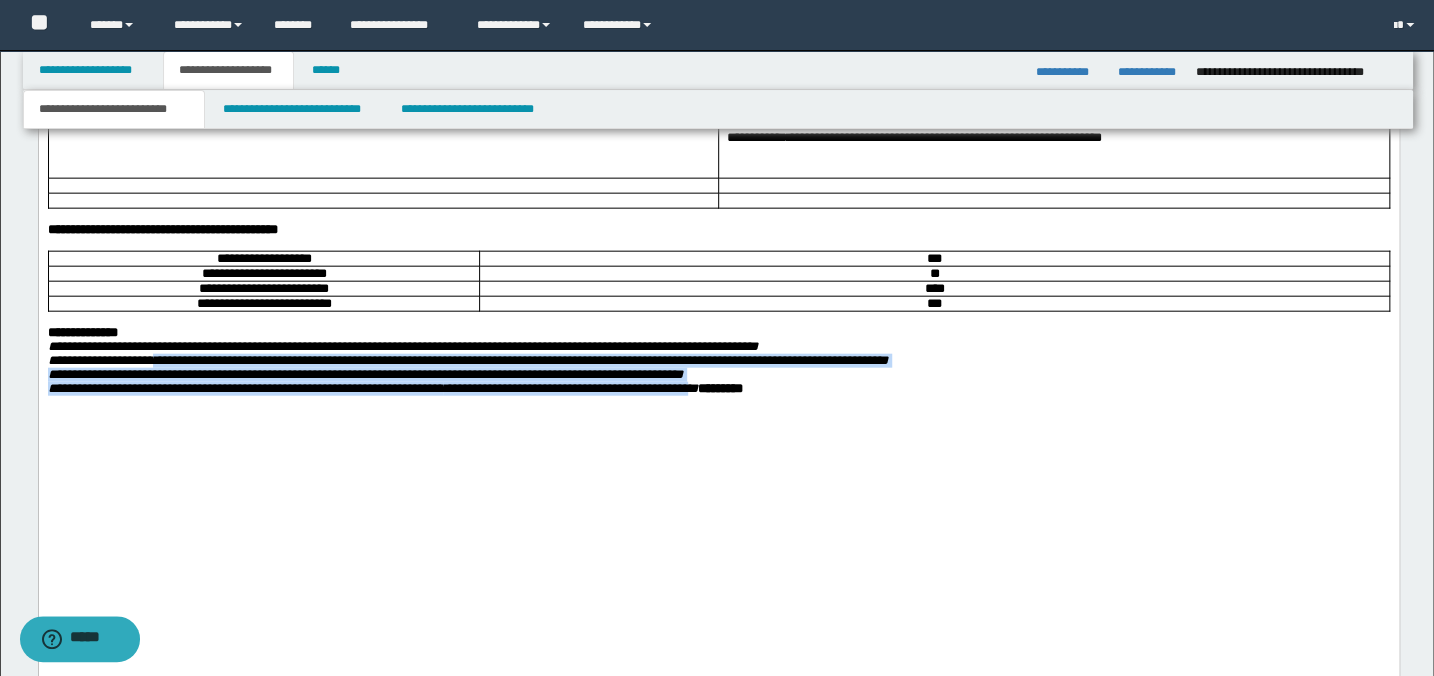 drag, startPoint x: 748, startPoint y: 547, endPoint x: 168, endPoint y: 509, distance: 581.24347 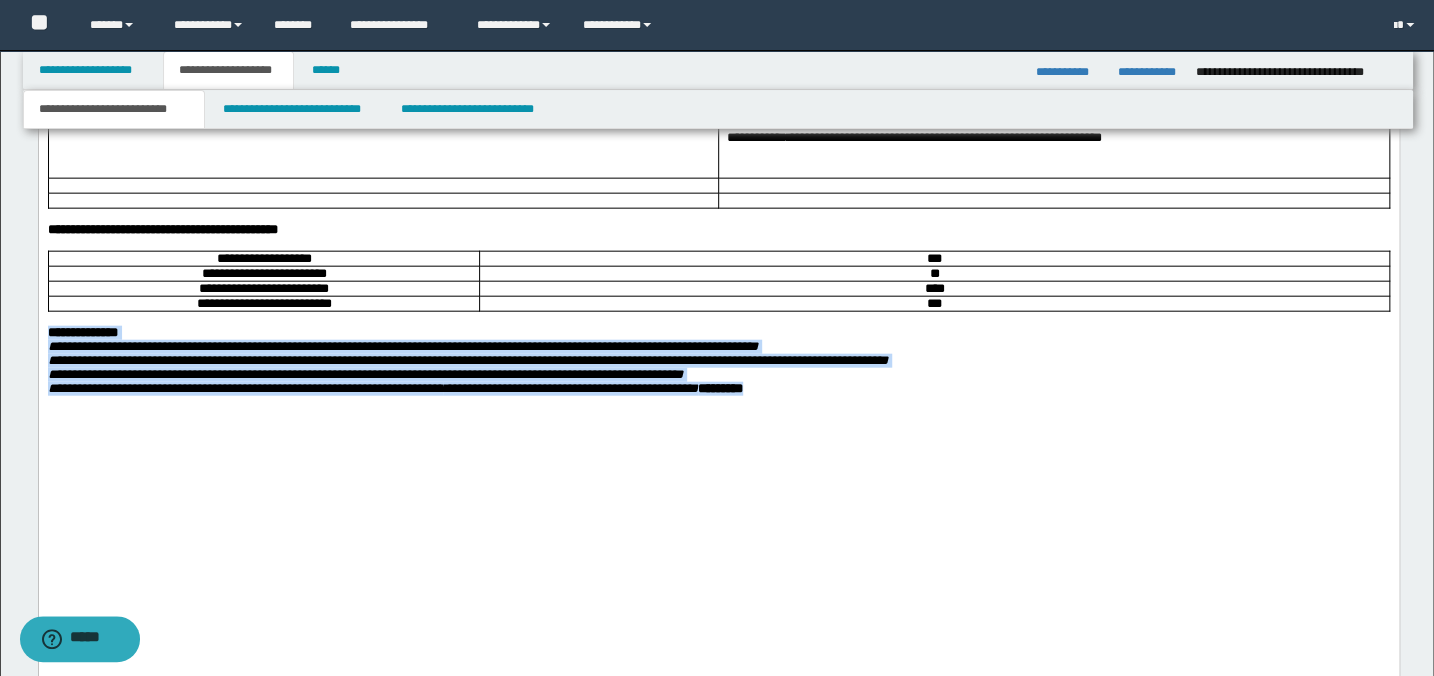 drag, startPoint x: 811, startPoint y: 548, endPoint x: 32, endPoint y: 479, distance: 782.04987 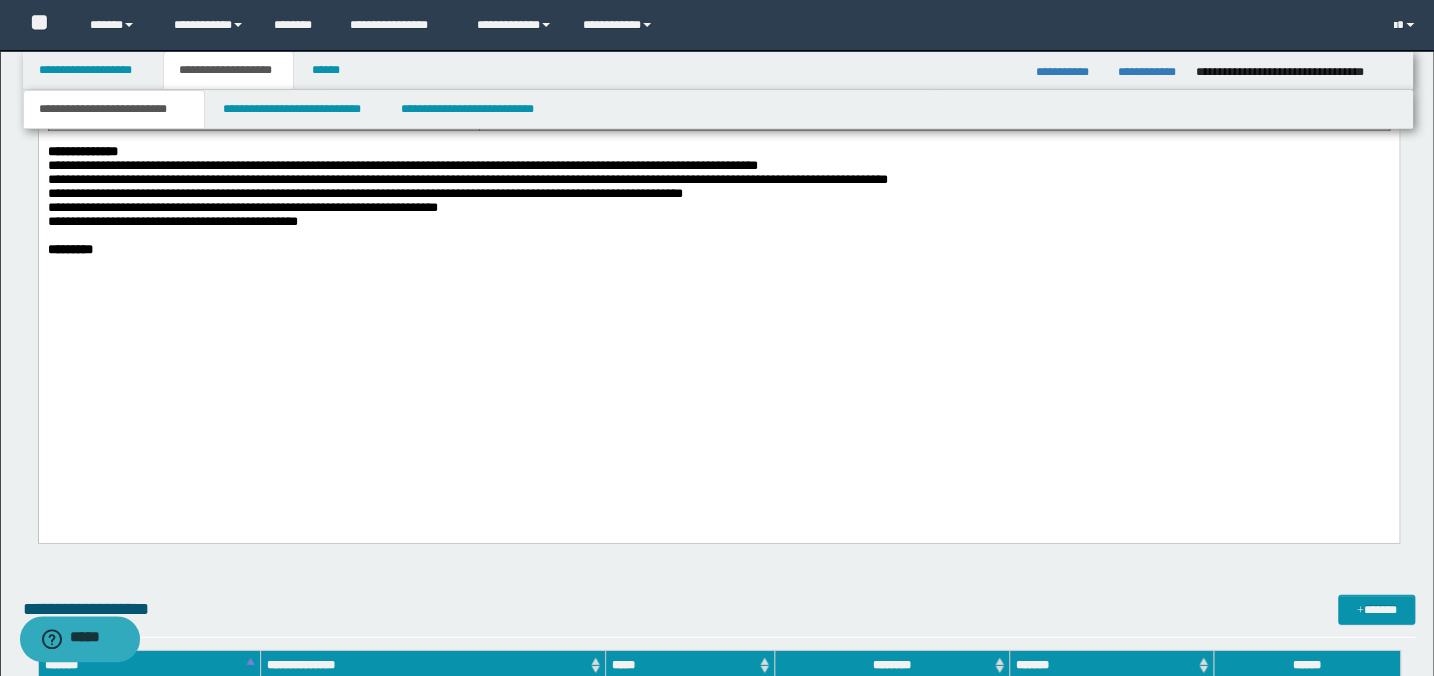 scroll, scrollTop: 2545, scrollLeft: 0, axis: vertical 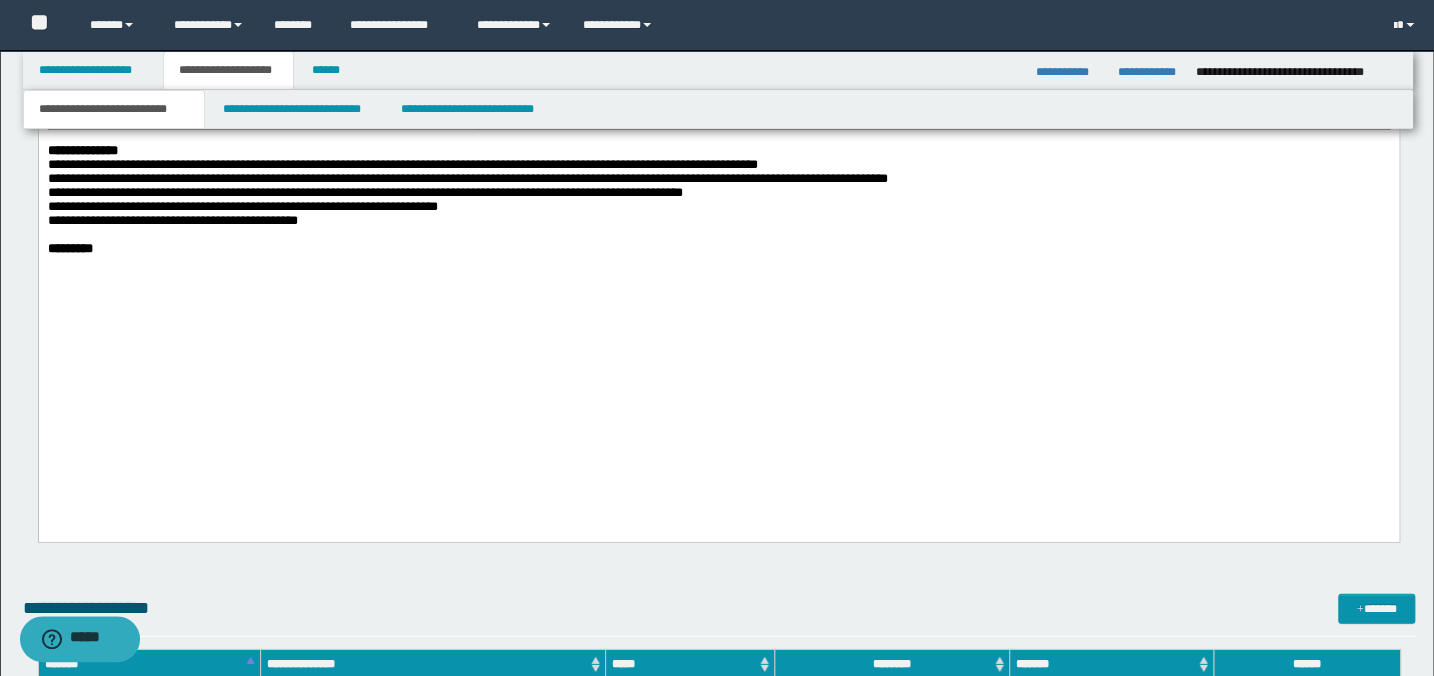 click on "**********" at bounding box center (718, 207) 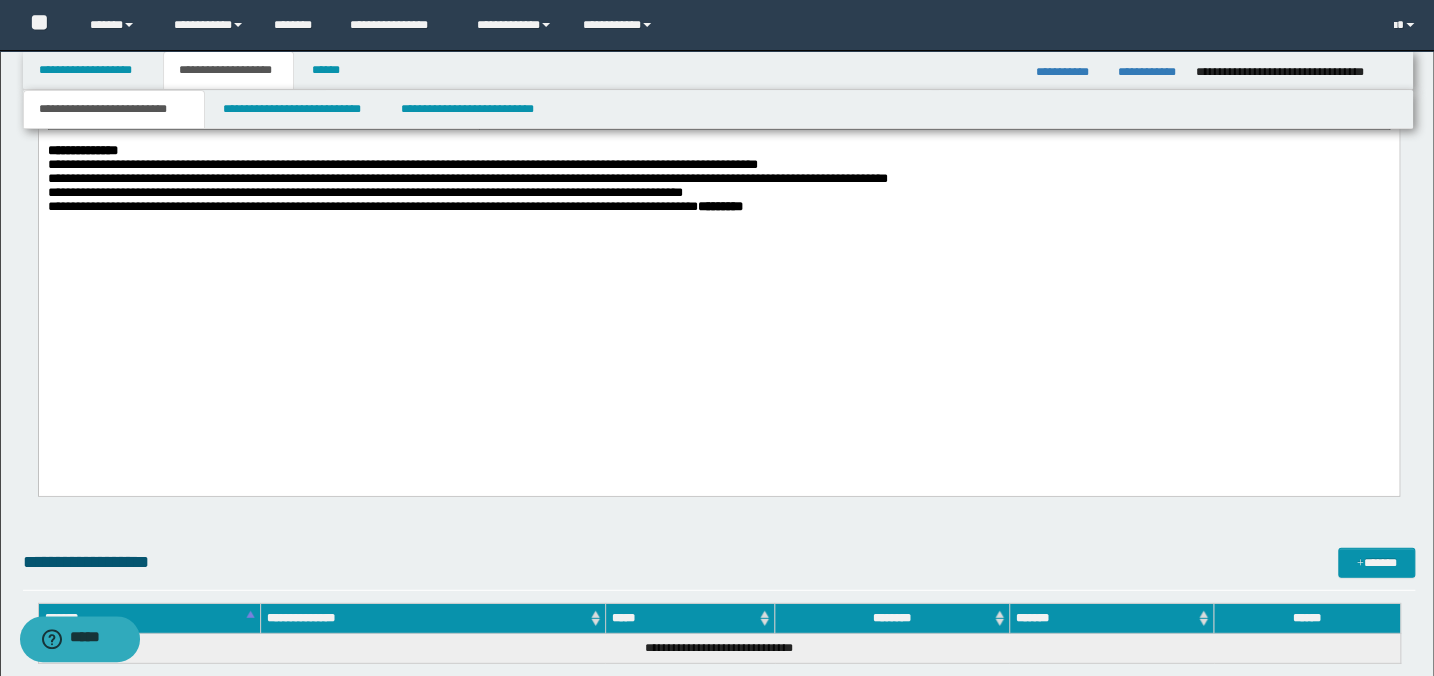 click on "**********" at bounding box center (718, -558) 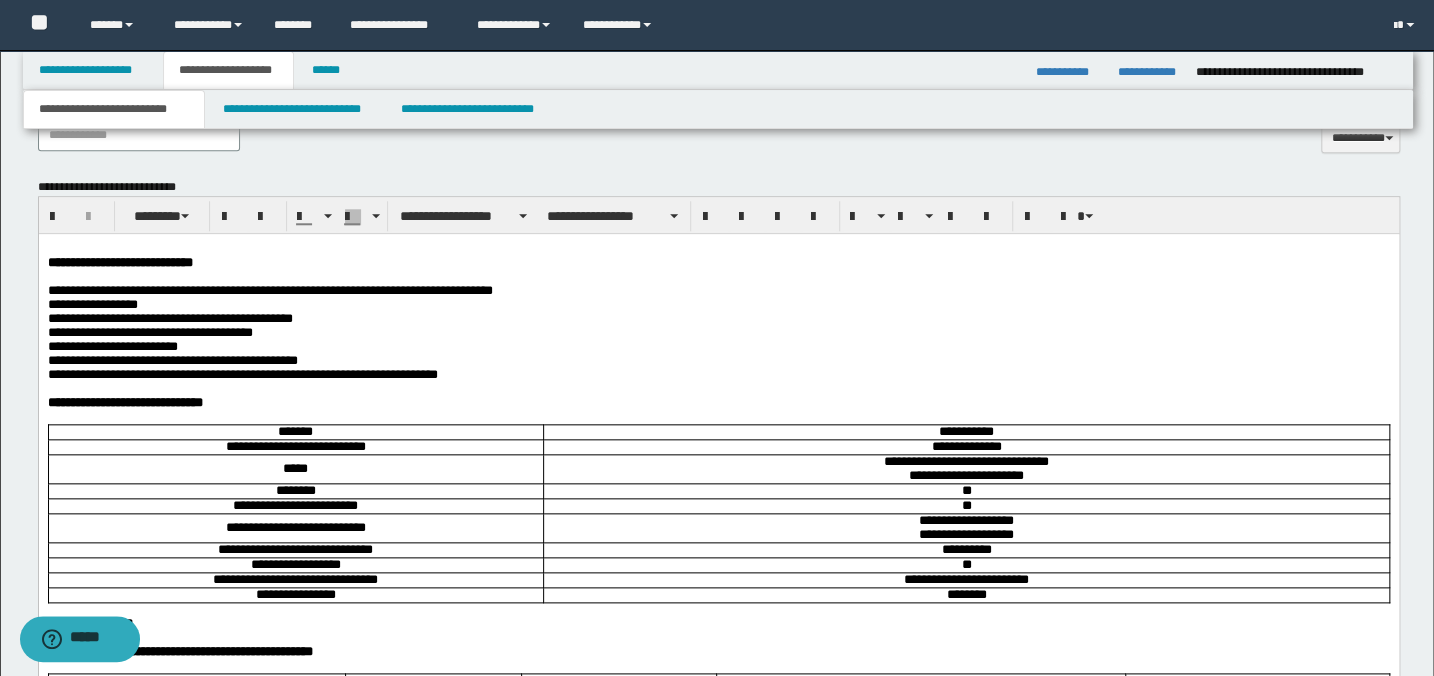 scroll, scrollTop: 909, scrollLeft: 0, axis: vertical 